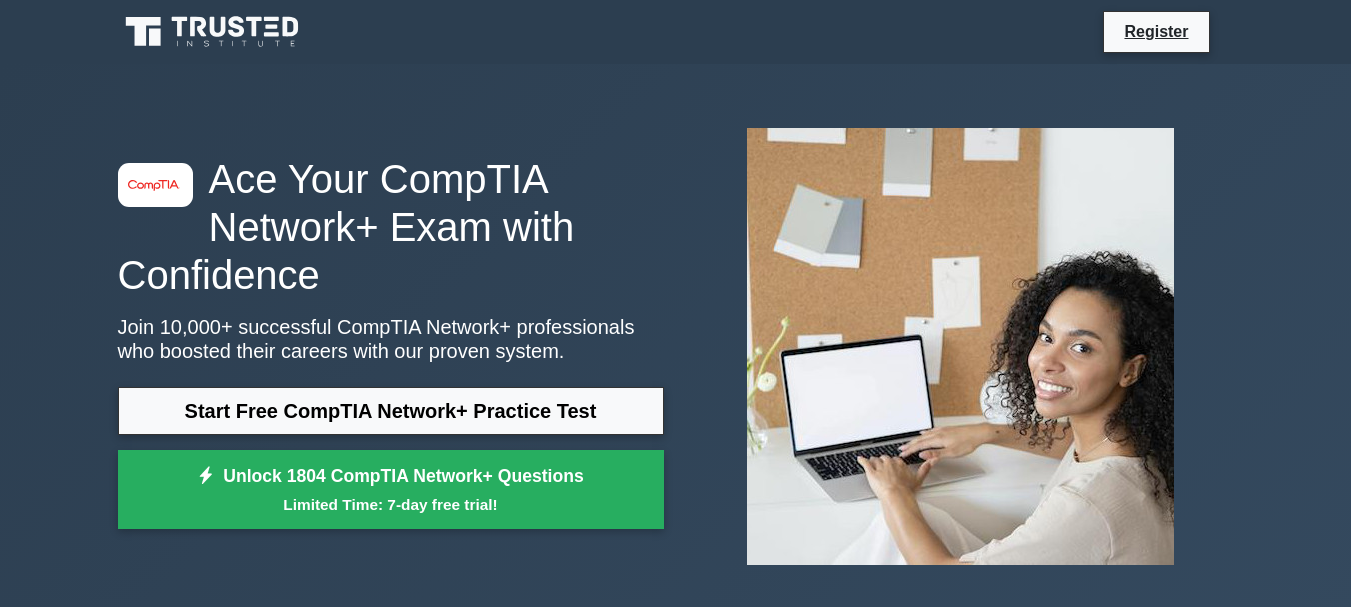 scroll, scrollTop: 0, scrollLeft: 0, axis: both 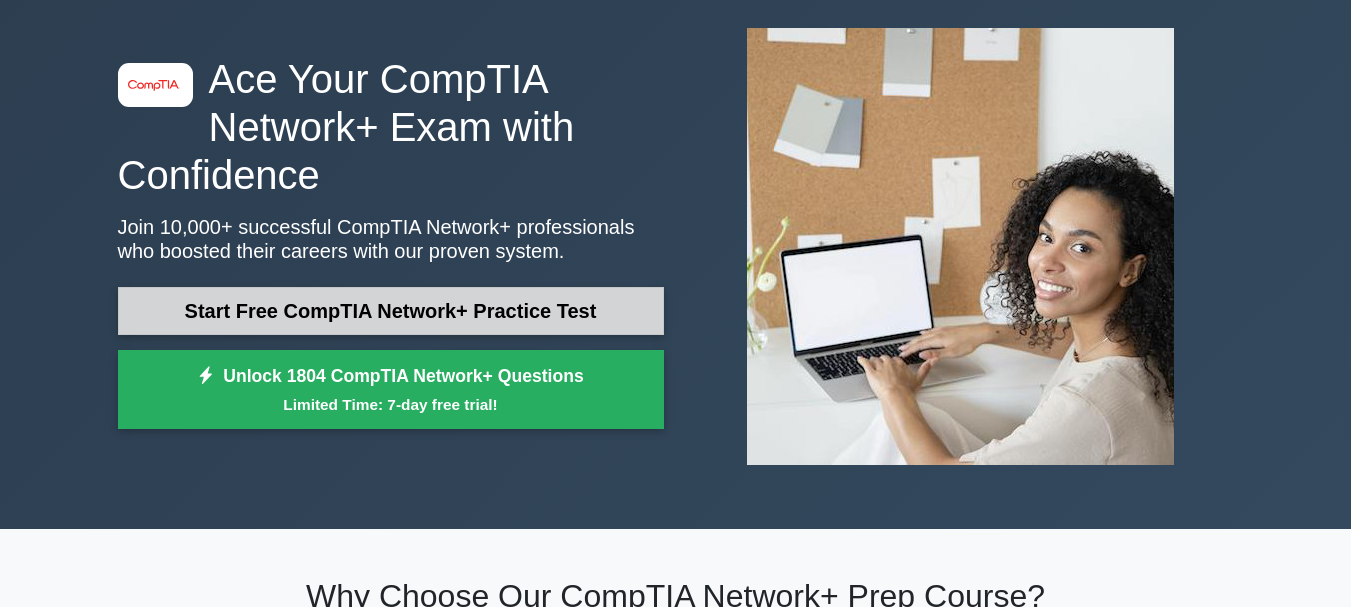 click on "Start Free CompTIA Network+ Practice Test" at bounding box center (391, 311) 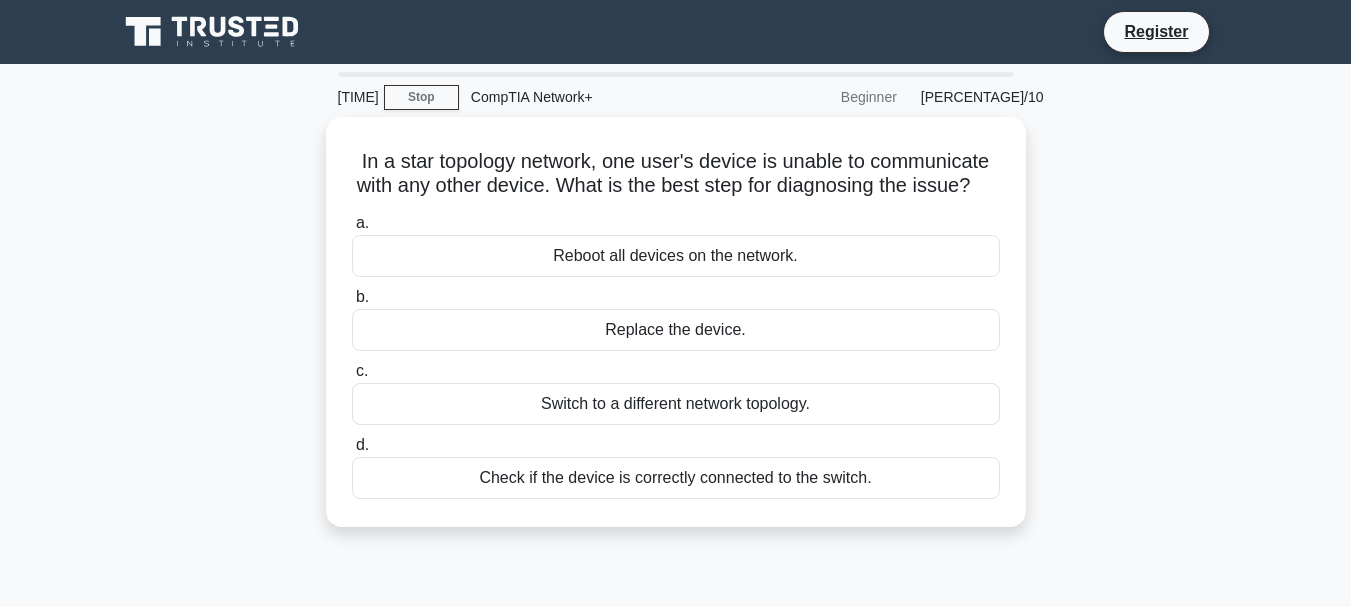 scroll, scrollTop: 0, scrollLeft: 0, axis: both 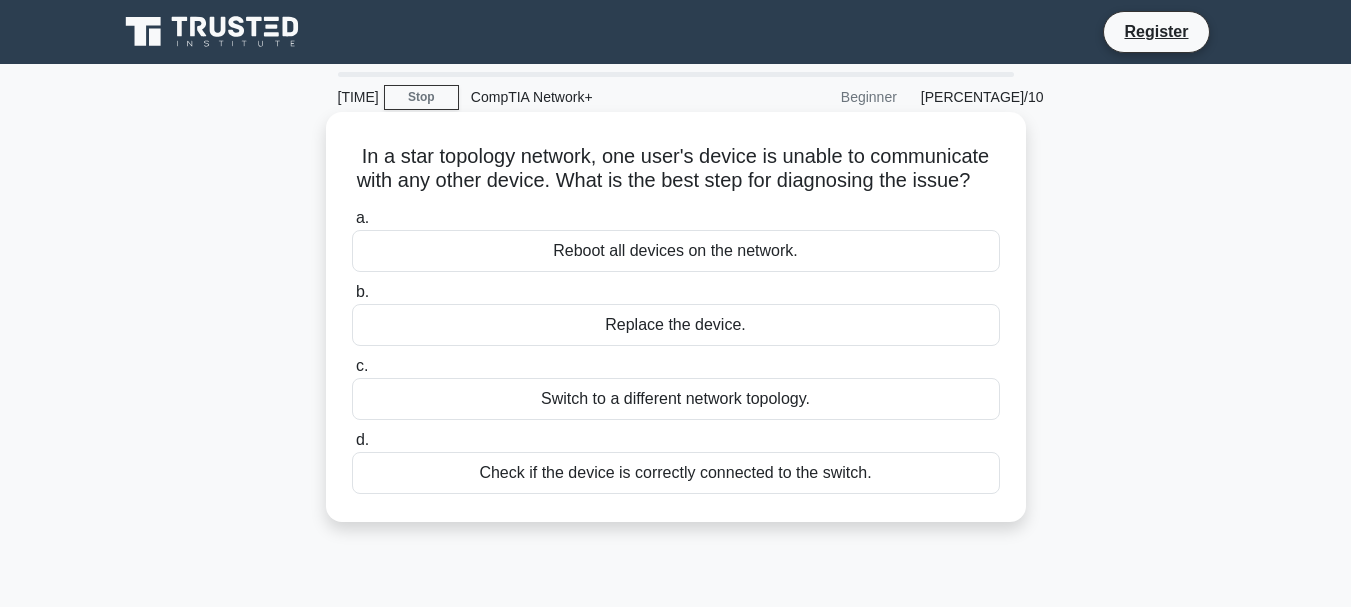 click on "Switch to a different network topology." at bounding box center (676, 399) 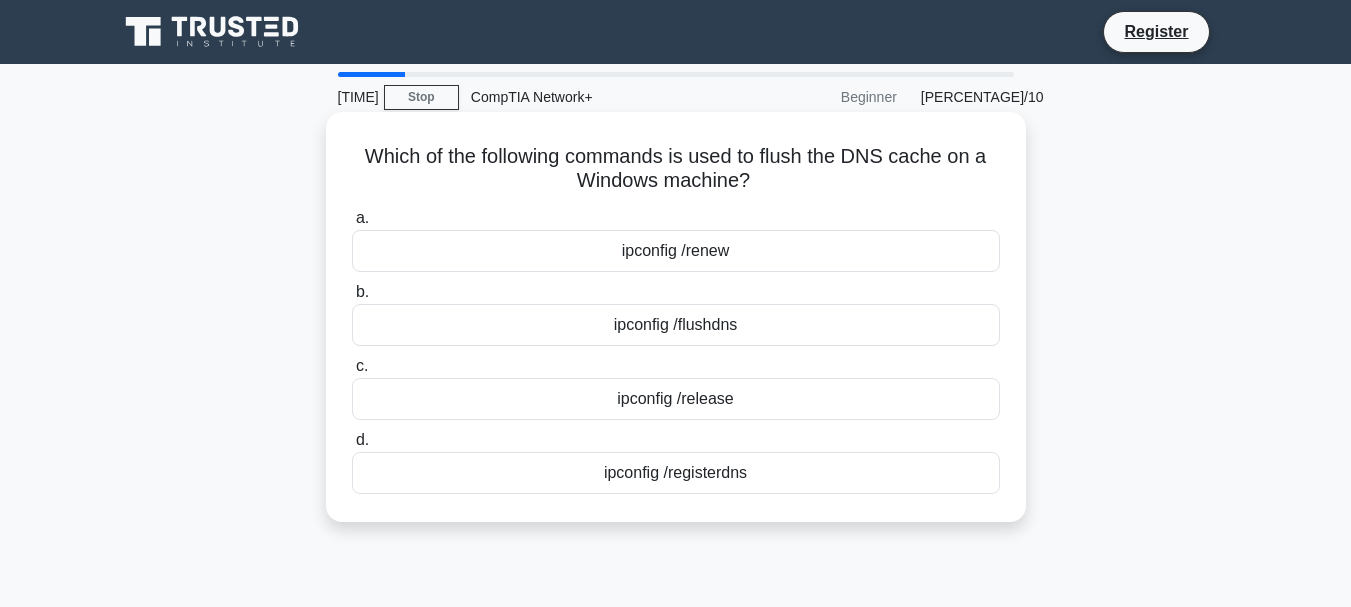 click on "ipconfig /flushdns" at bounding box center (676, 325) 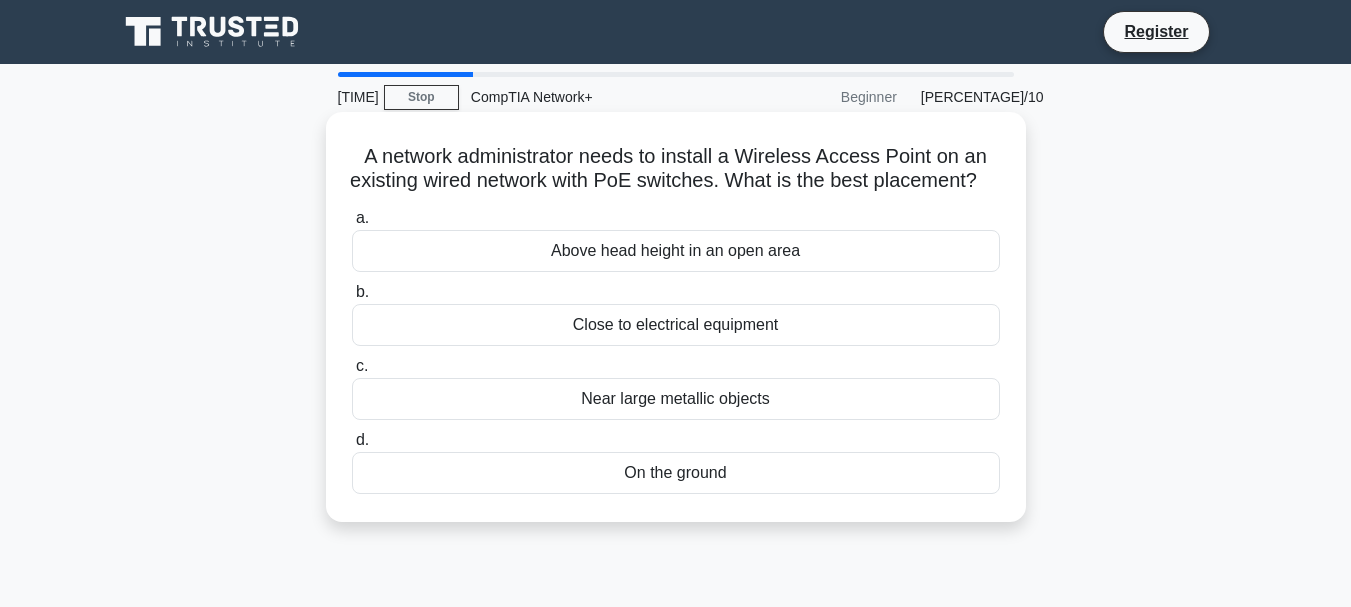 click on "Above head height in an open area" at bounding box center [676, 251] 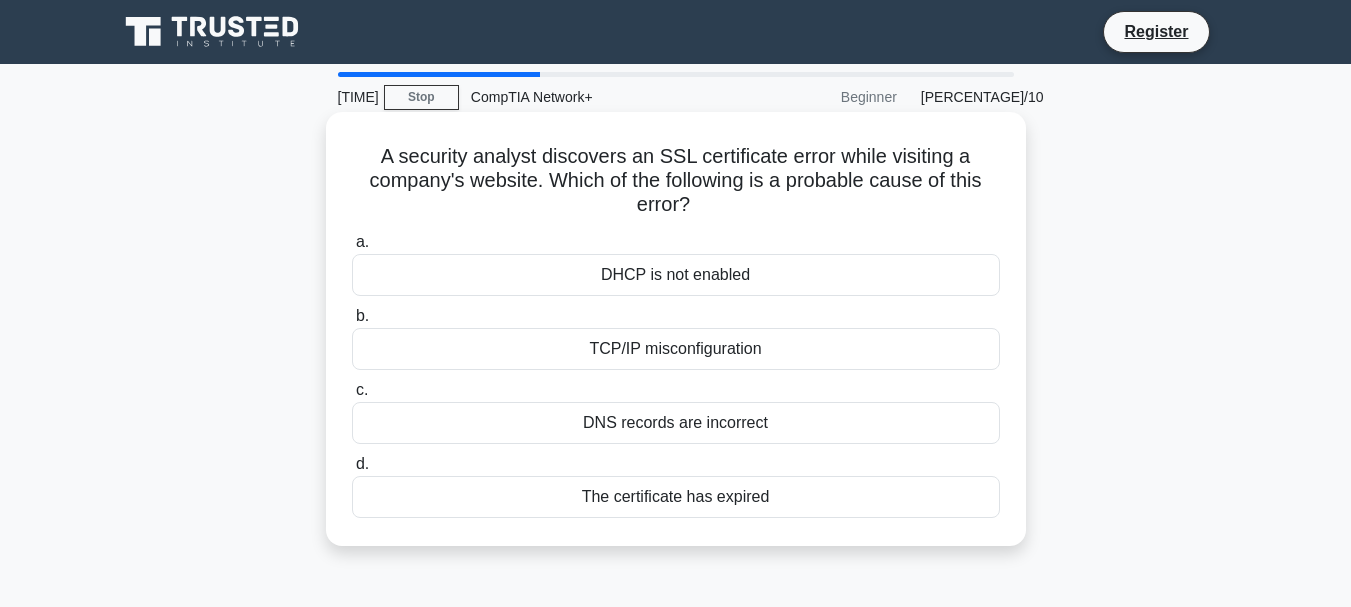 click on "The certificate has expired" at bounding box center (676, 497) 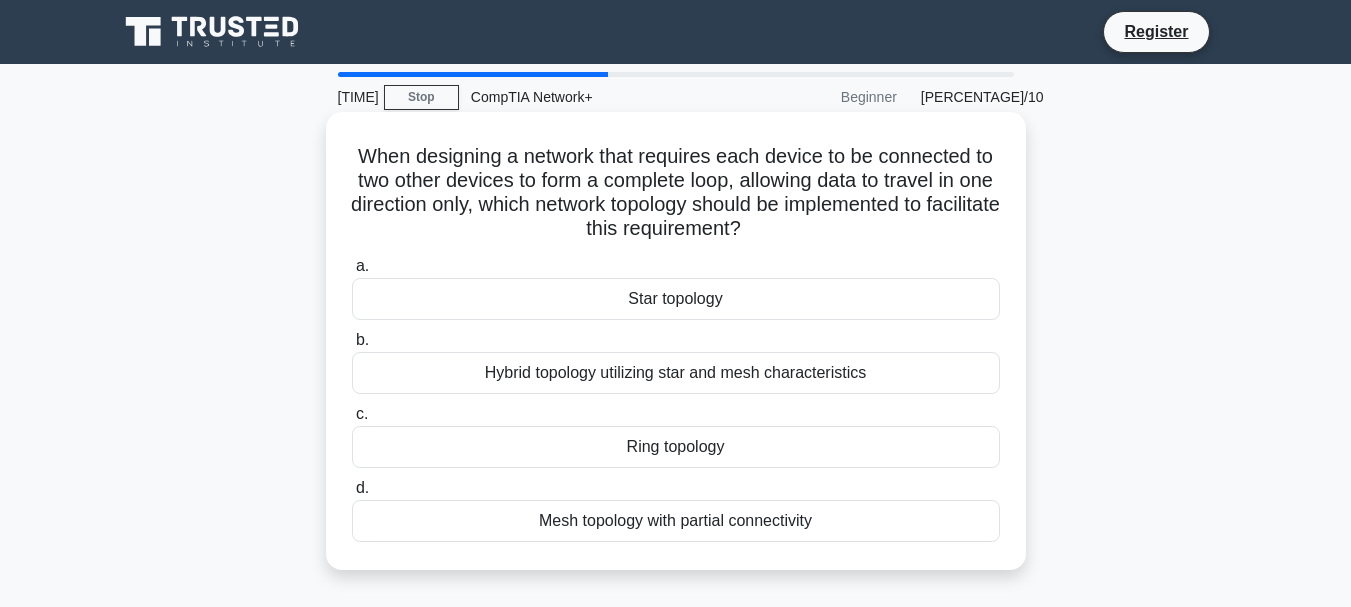 click on "Ring topology" at bounding box center [676, 447] 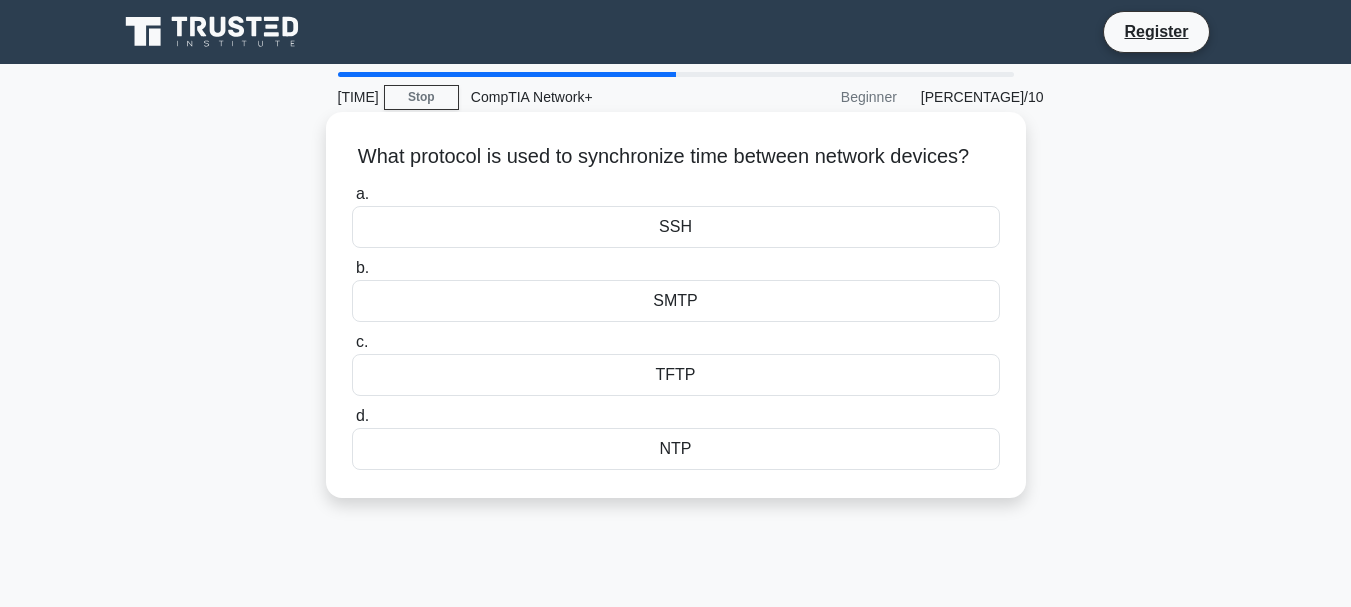 click on "NTP" at bounding box center [676, 449] 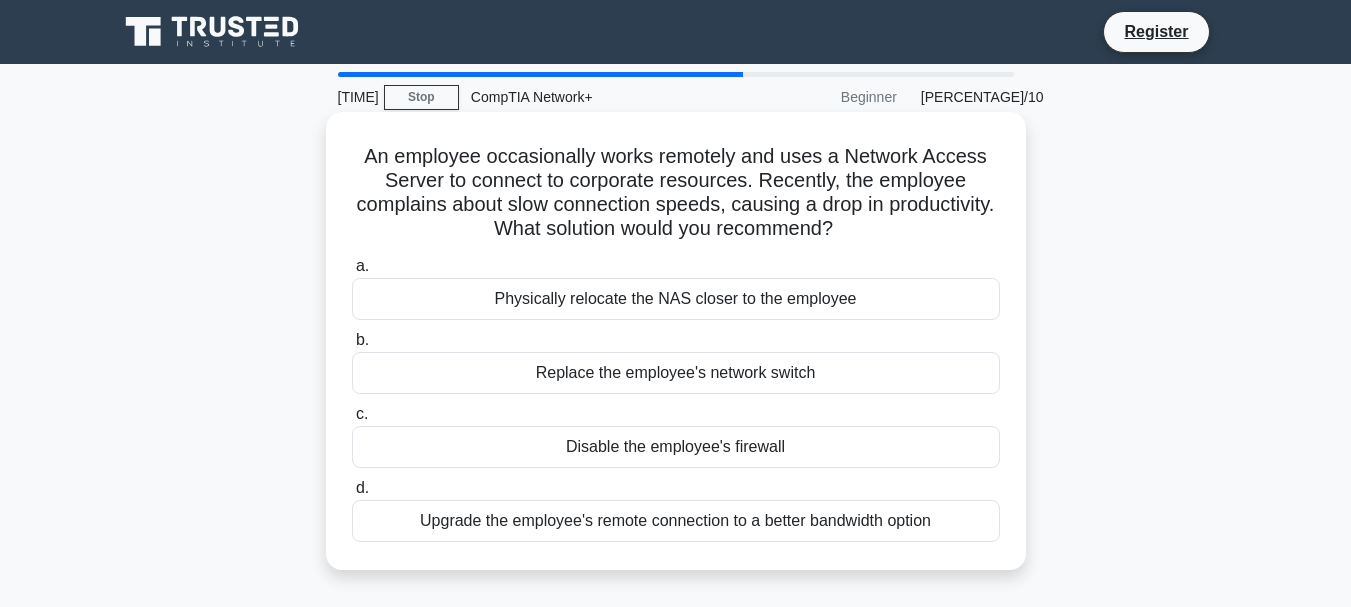 click on "Upgrade the employee's remote connection to a better bandwidth option" at bounding box center [676, 521] 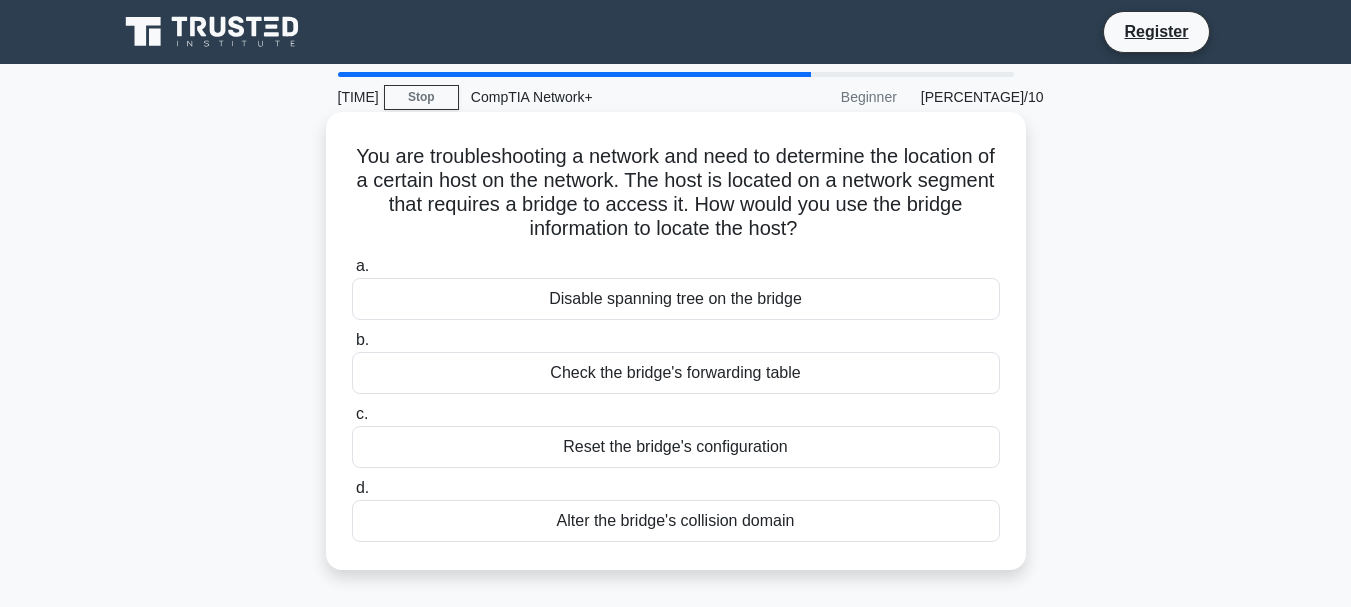 click on "Disable spanning tree on the bridge" at bounding box center (676, 299) 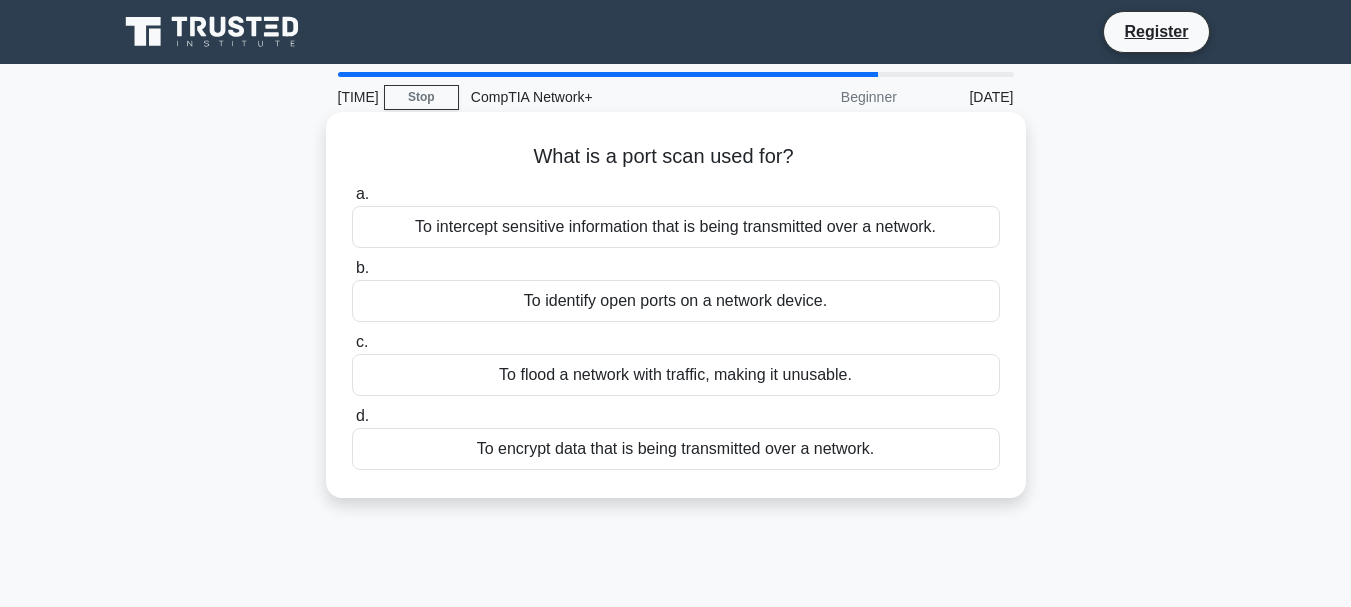 click on "To identify open ports on a network device." at bounding box center [676, 301] 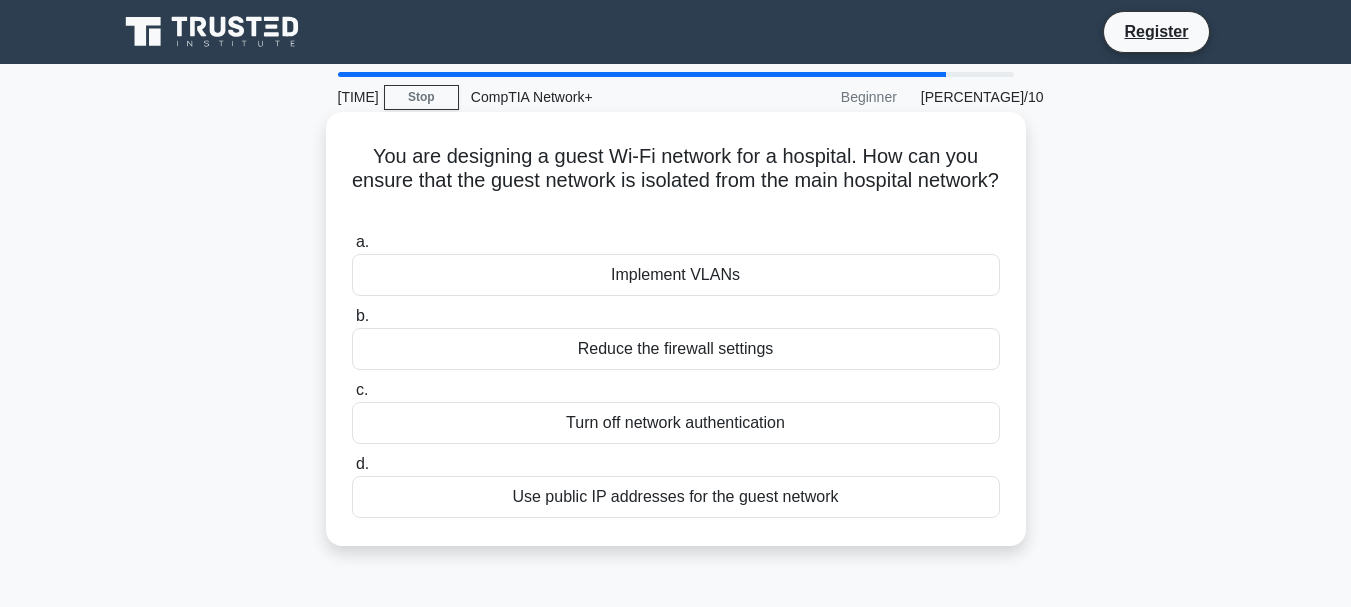 click on "Implement VLANs" at bounding box center [676, 275] 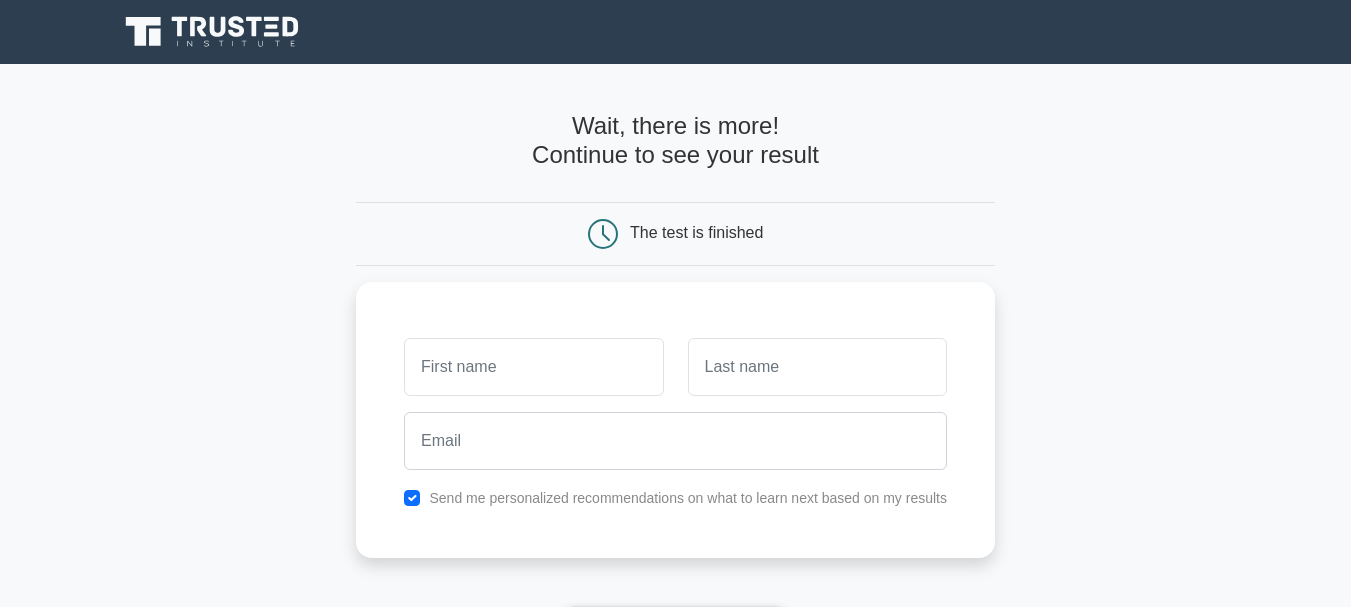 scroll, scrollTop: 0, scrollLeft: 0, axis: both 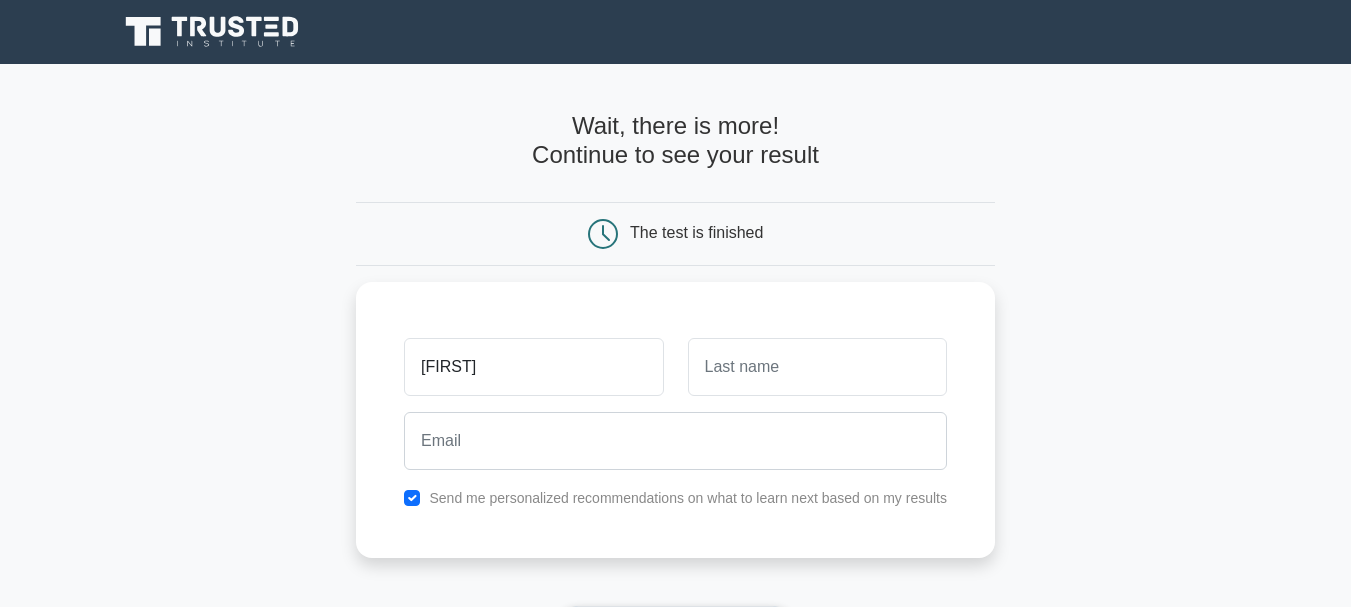 type on "[FIRST]" 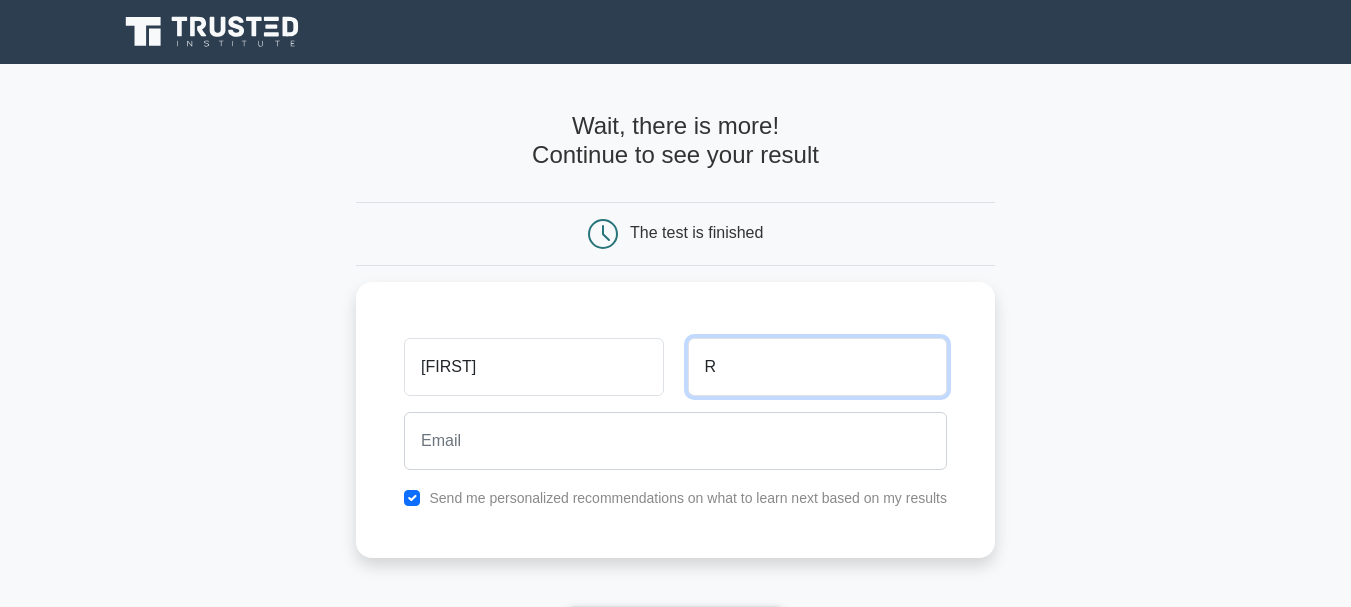type on "R" 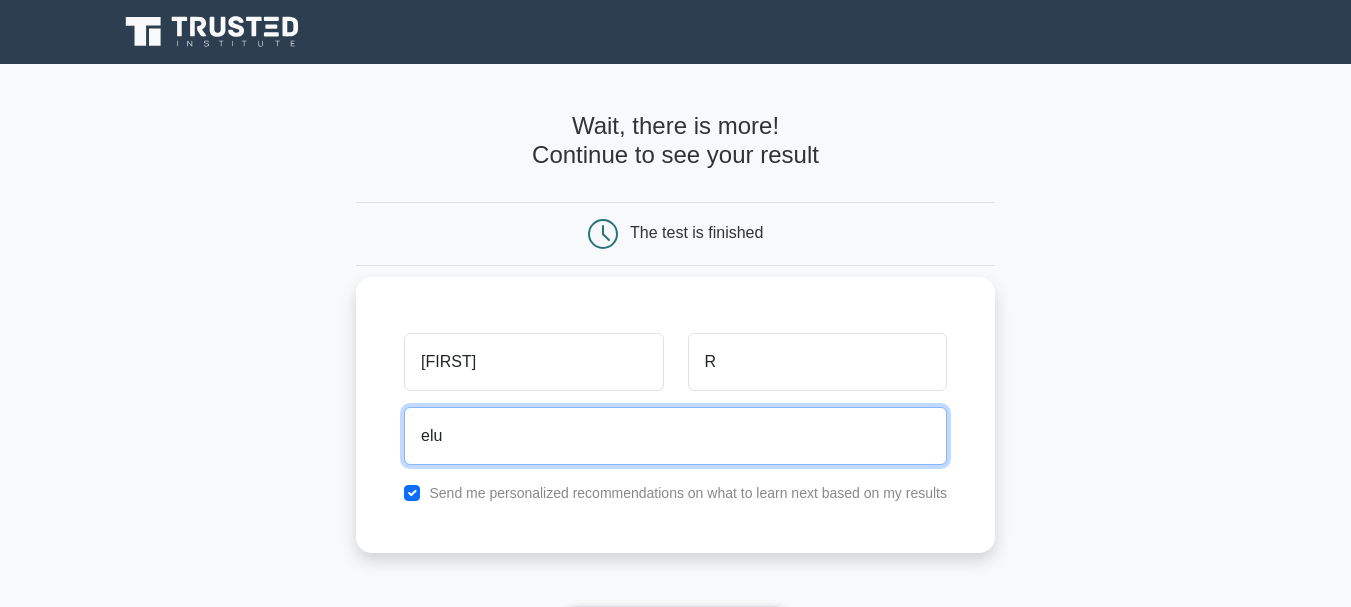 type on "elumalai.jw1@gmail.com" 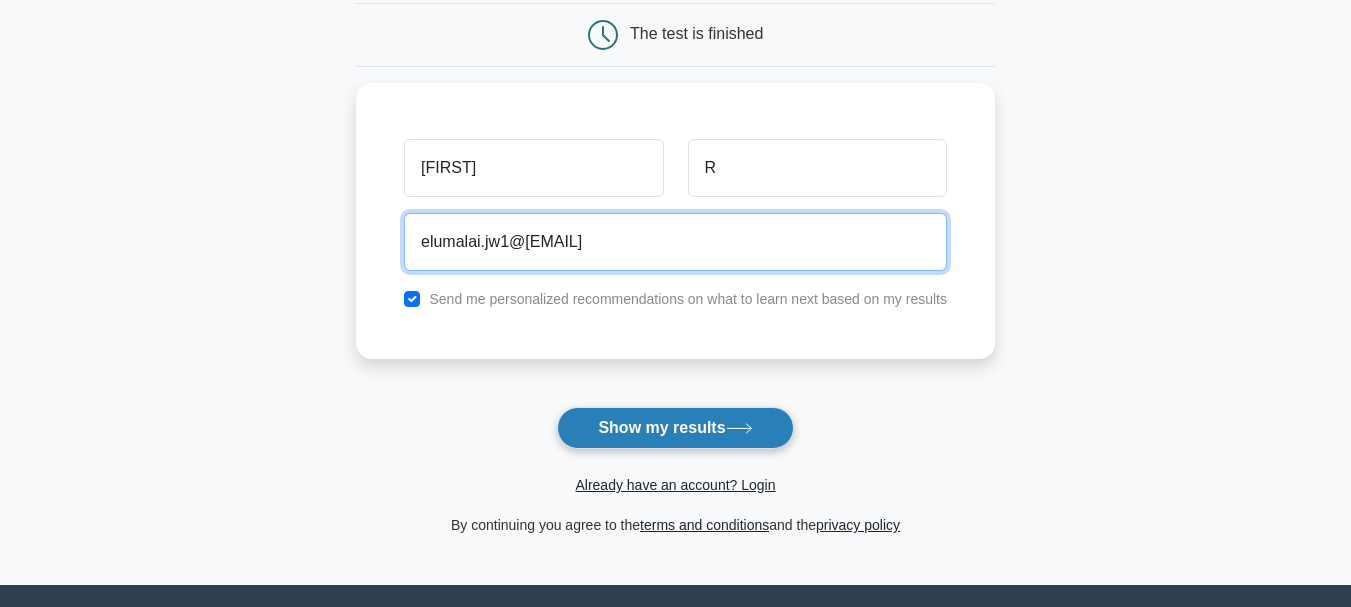 scroll, scrollTop: 200, scrollLeft: 0, axis: vertical 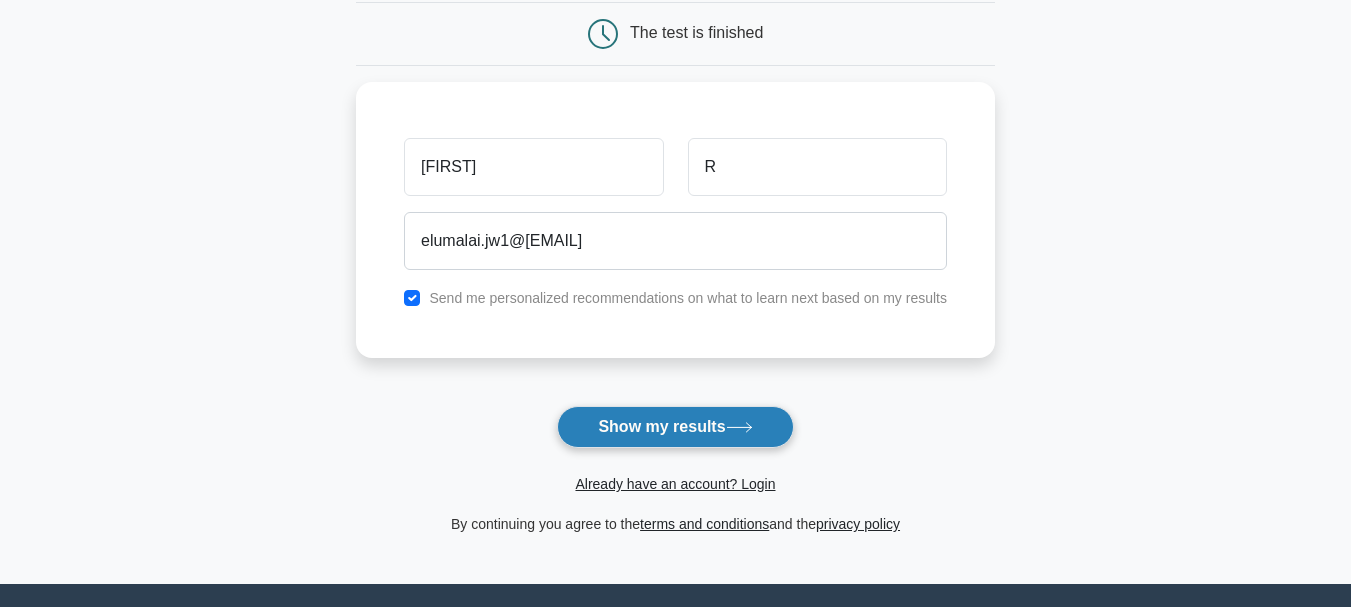 click on "Show my results" at bounding box center [675, 427] 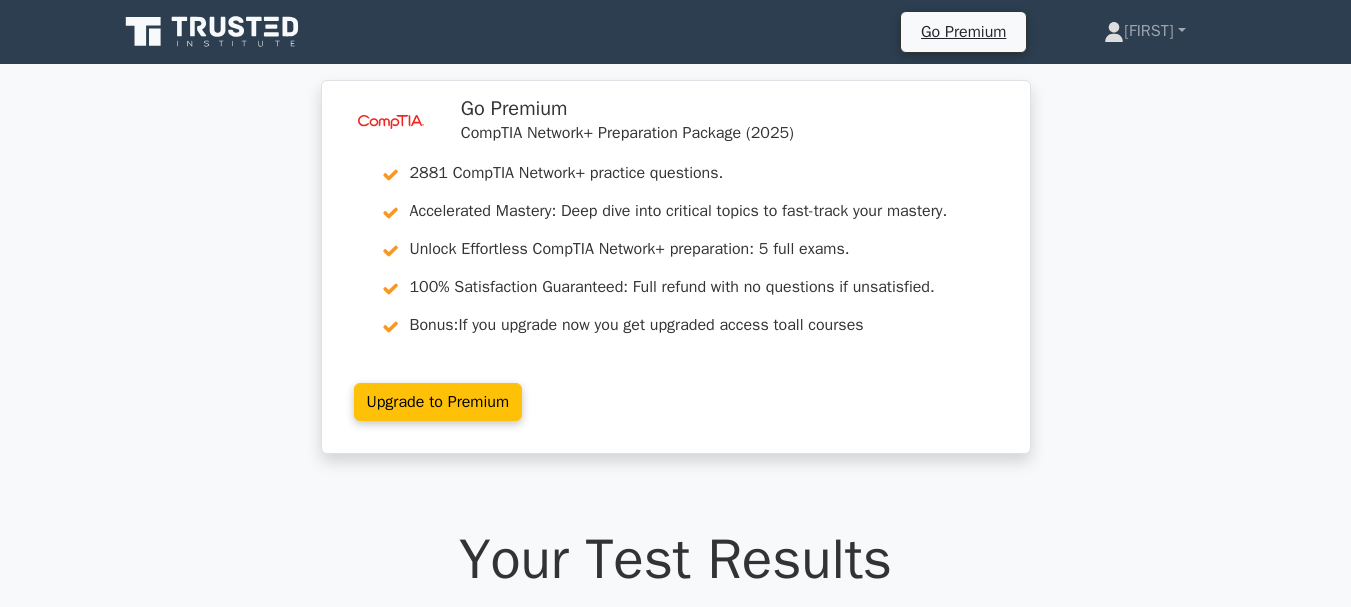 scroll, scrollTop: 0, scrollLeft: 0, axis: both 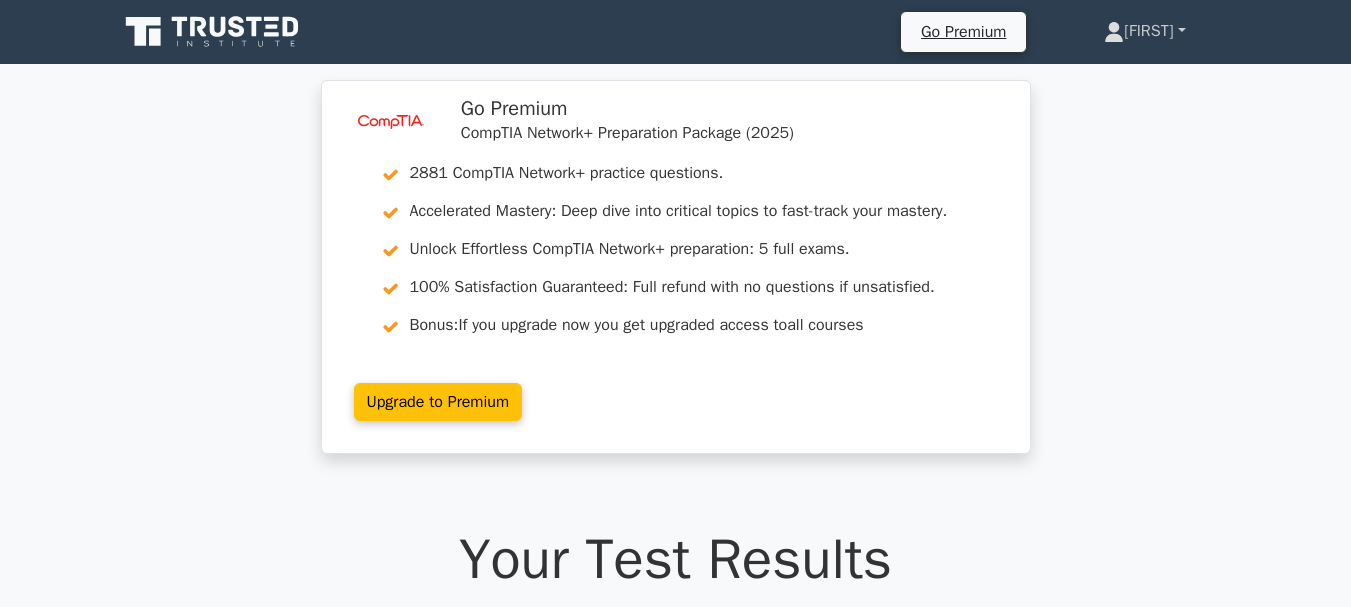 click on "[FIRST]" at bounding box center [1144, 31] 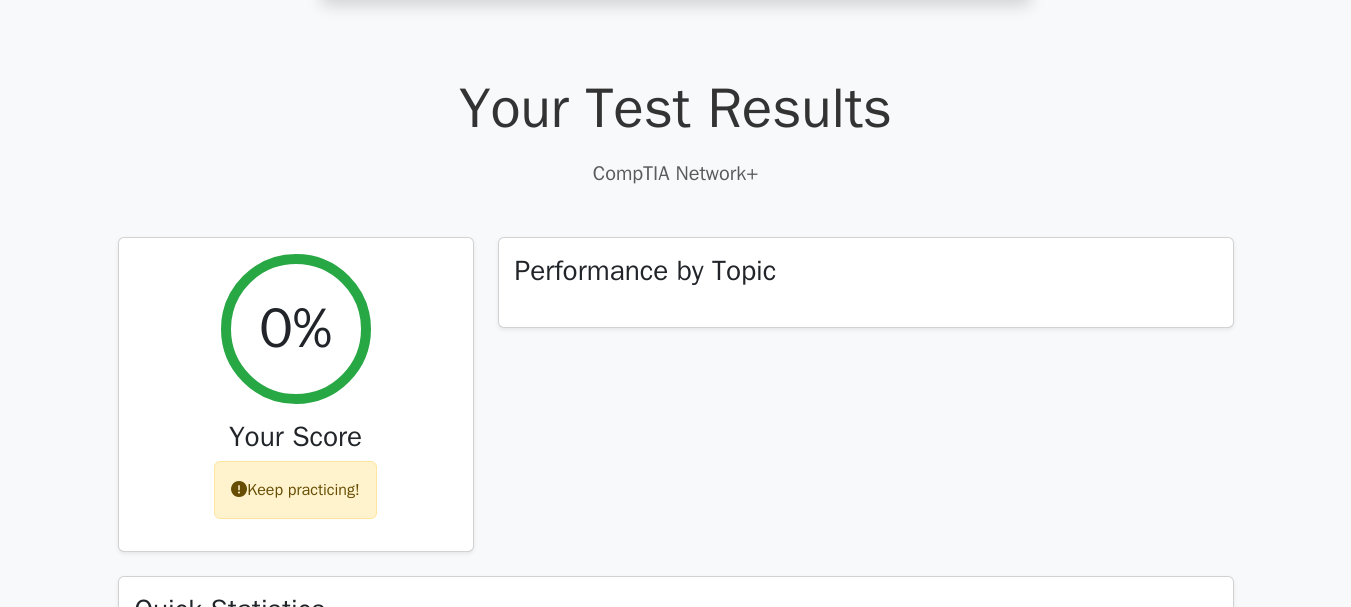 scroll, scrollTop: 600, scrollLeft: 0, axis: vertical 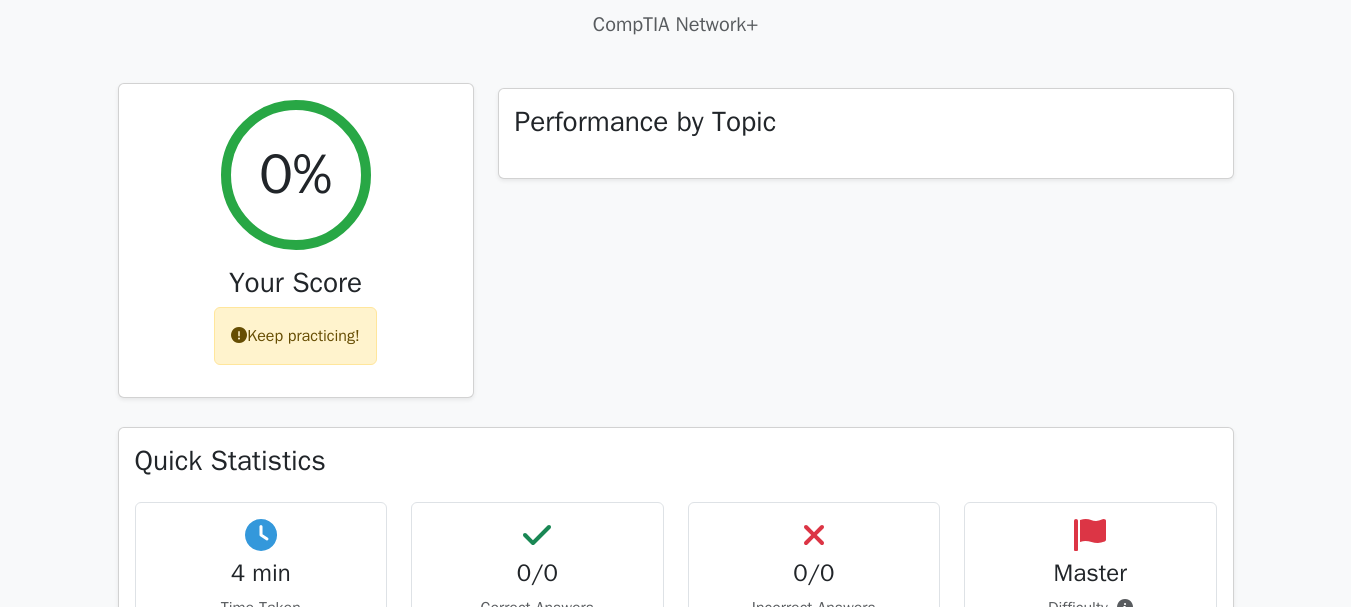 click on "0%" at bounding box center (296, 175) 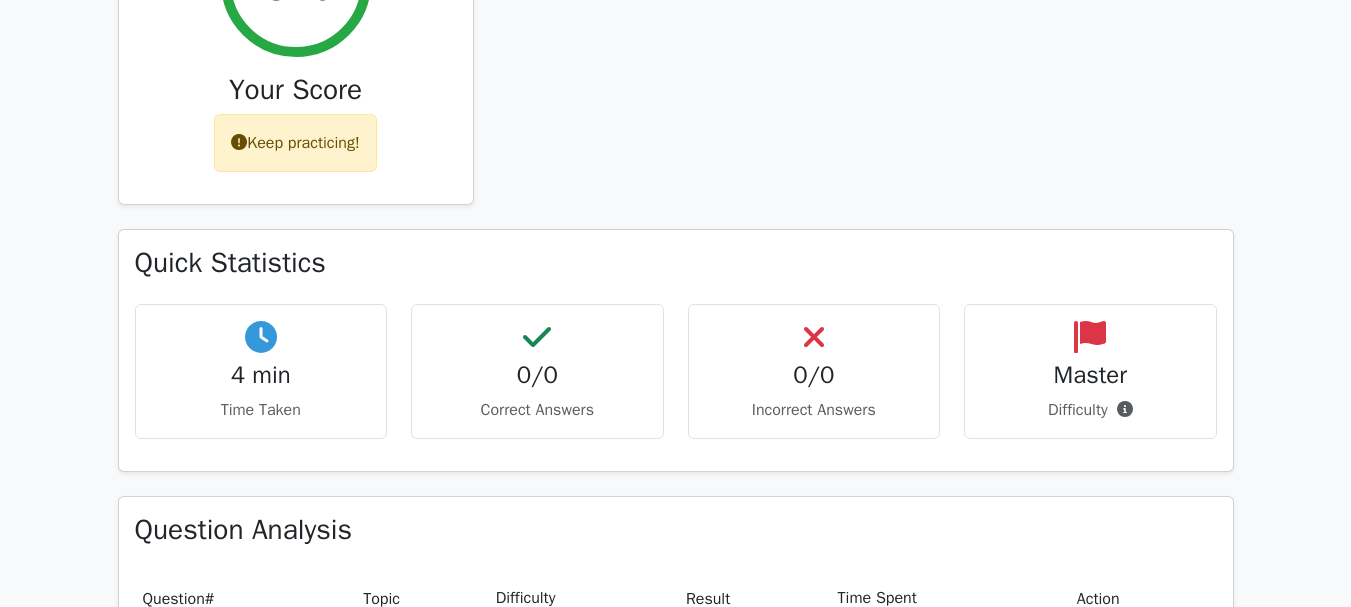 scroll, scrollTop: 800, scrollLeft: 0, axis: vertical 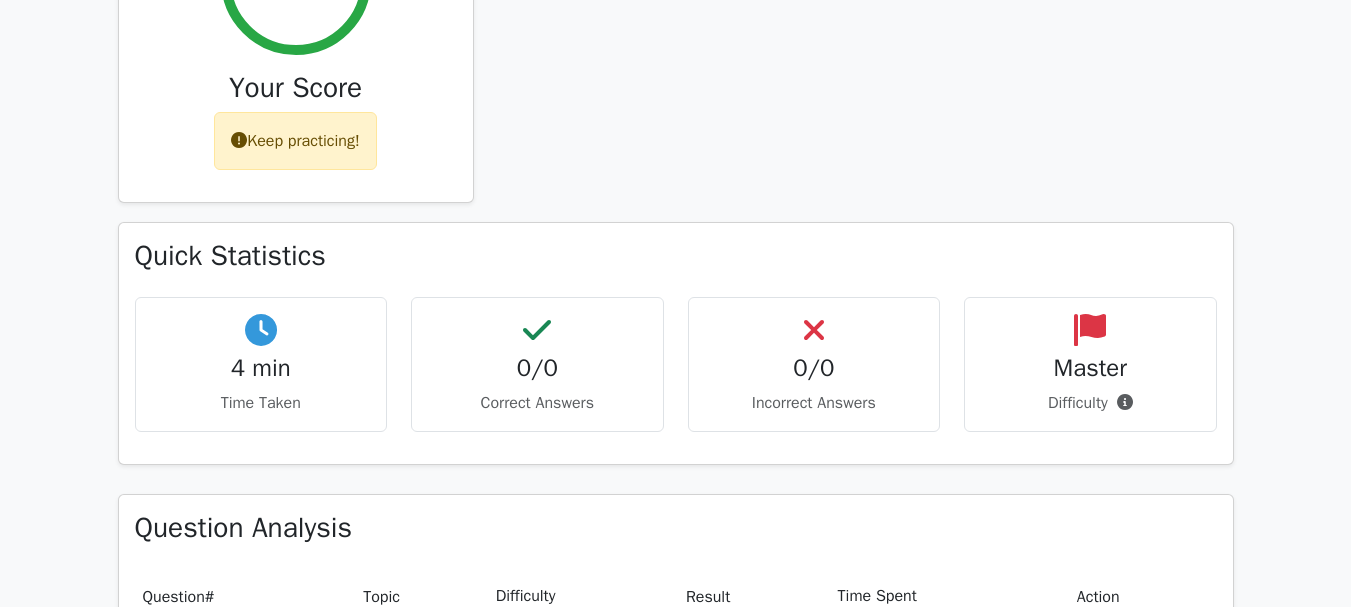 click on "4 min
Time Taken" at bounding box center (261, 364) 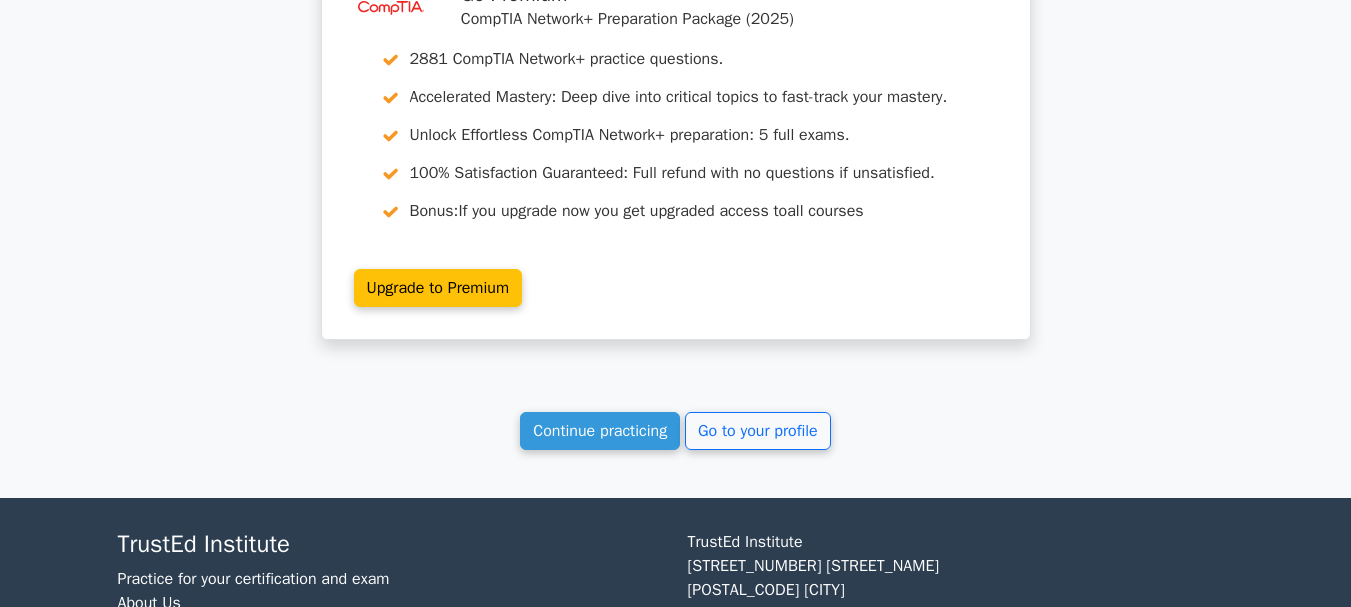 scroll, scrollTop: 1600, scrollLeft: 0, axis: vertical 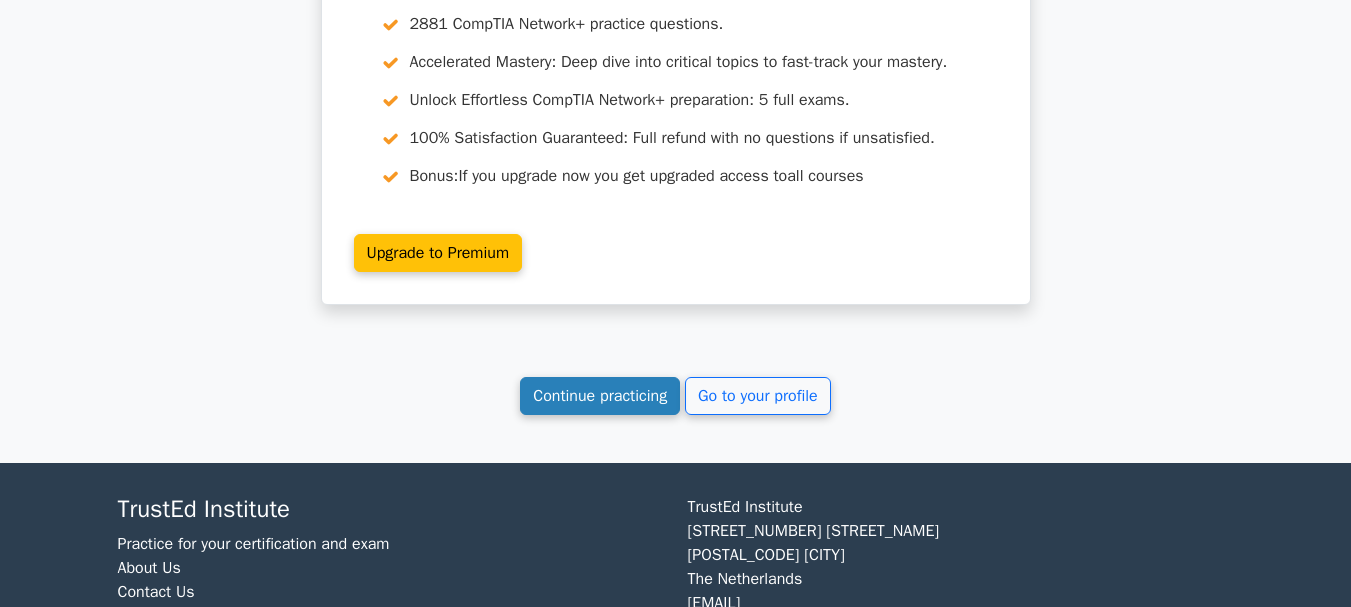 click on "Continue practicing" at bounding box center [600, 396] 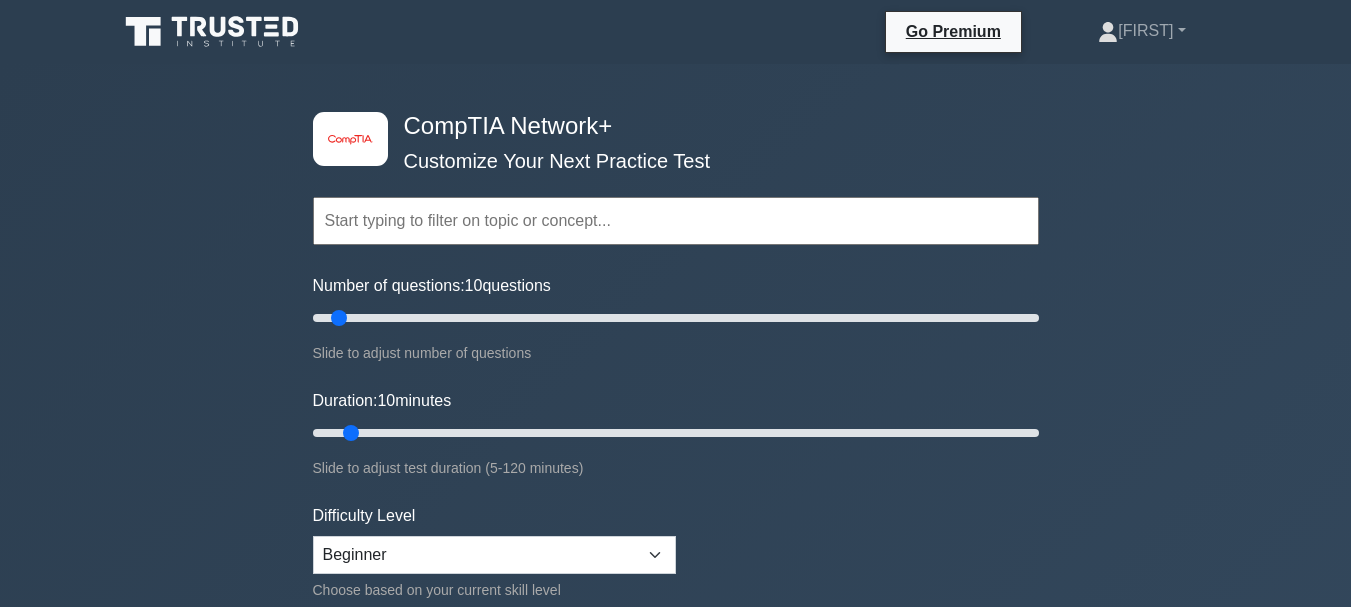 scroll, scrollTop: 0, scrollLeft: 0, axis: both 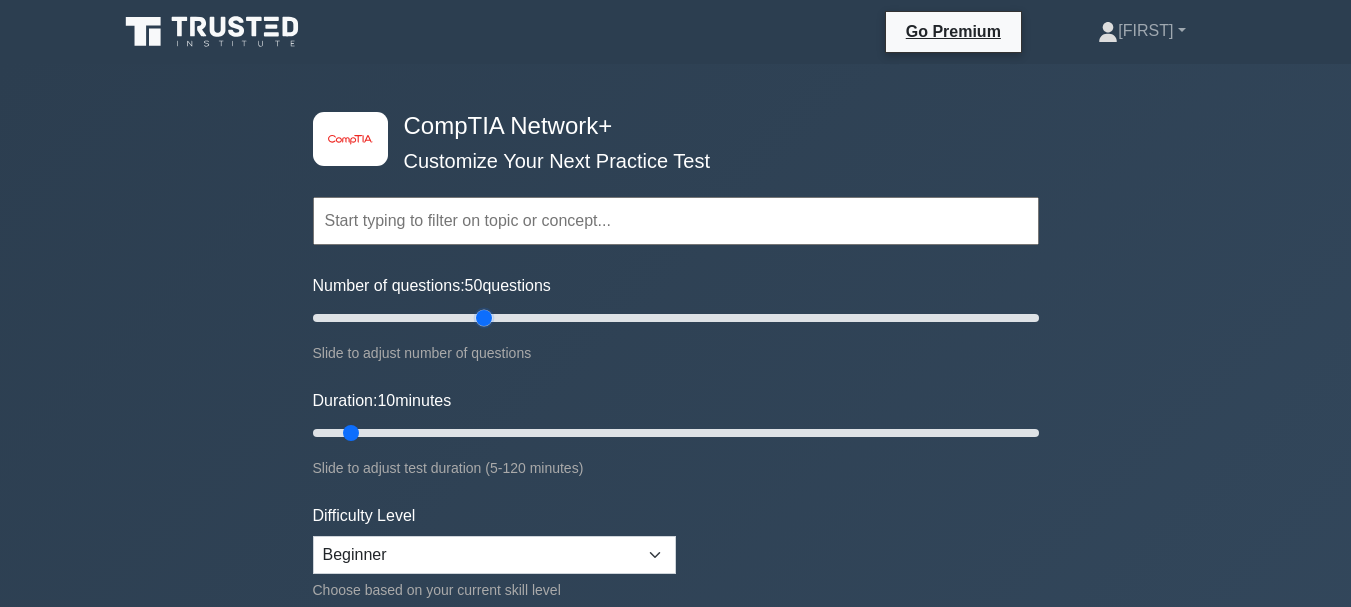 drag, startPoint x: 343, startPoint y: 316, endPoint x: 482, endPoint y: 316, distance: 139 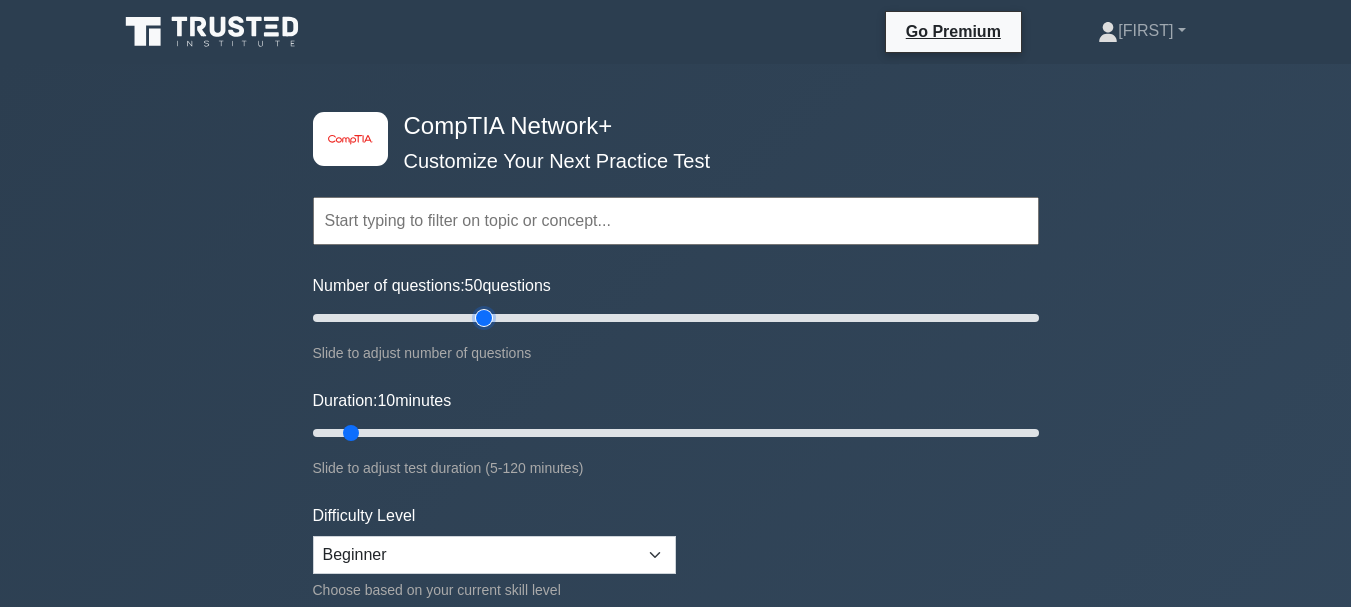 type on "50" 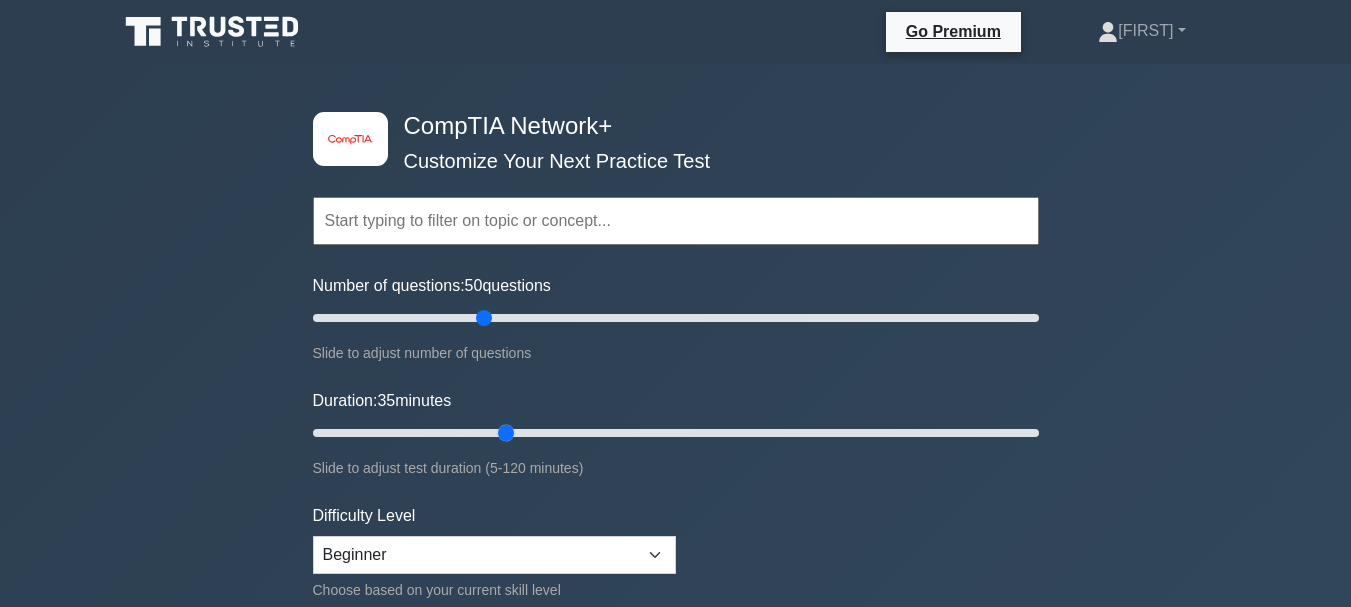 drag, startPoint x: 368, startPoint y: 430, endPoint x: 501, endPoint y: 430, distance: 133 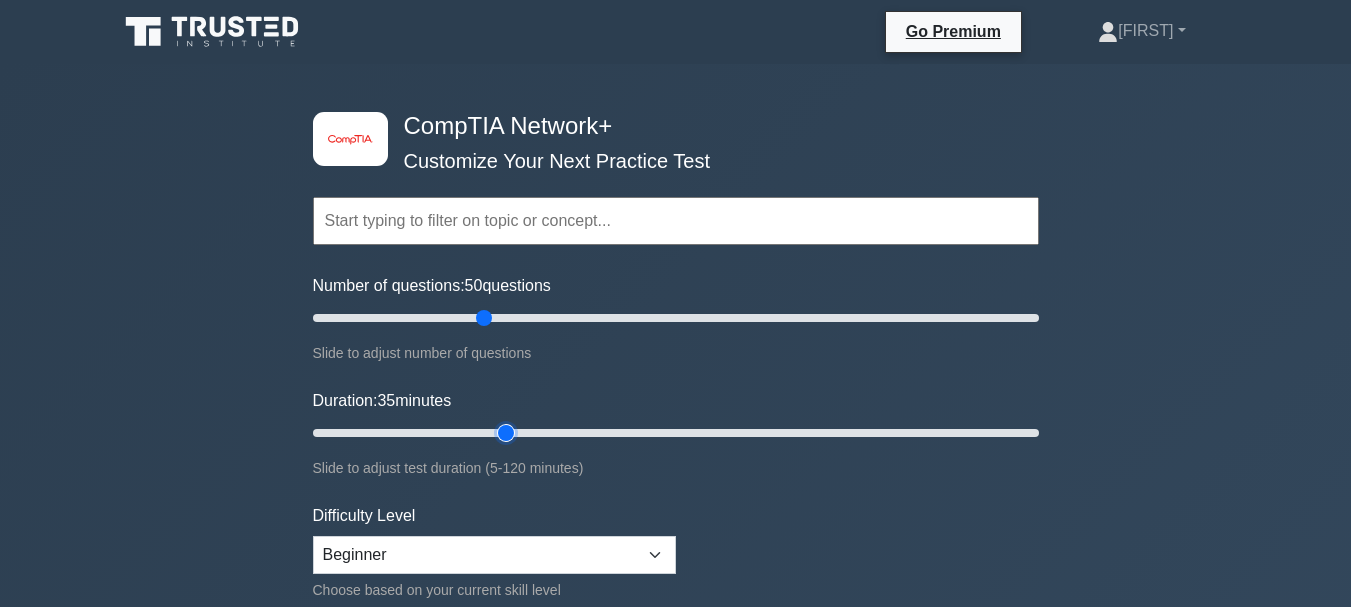 type on "35" 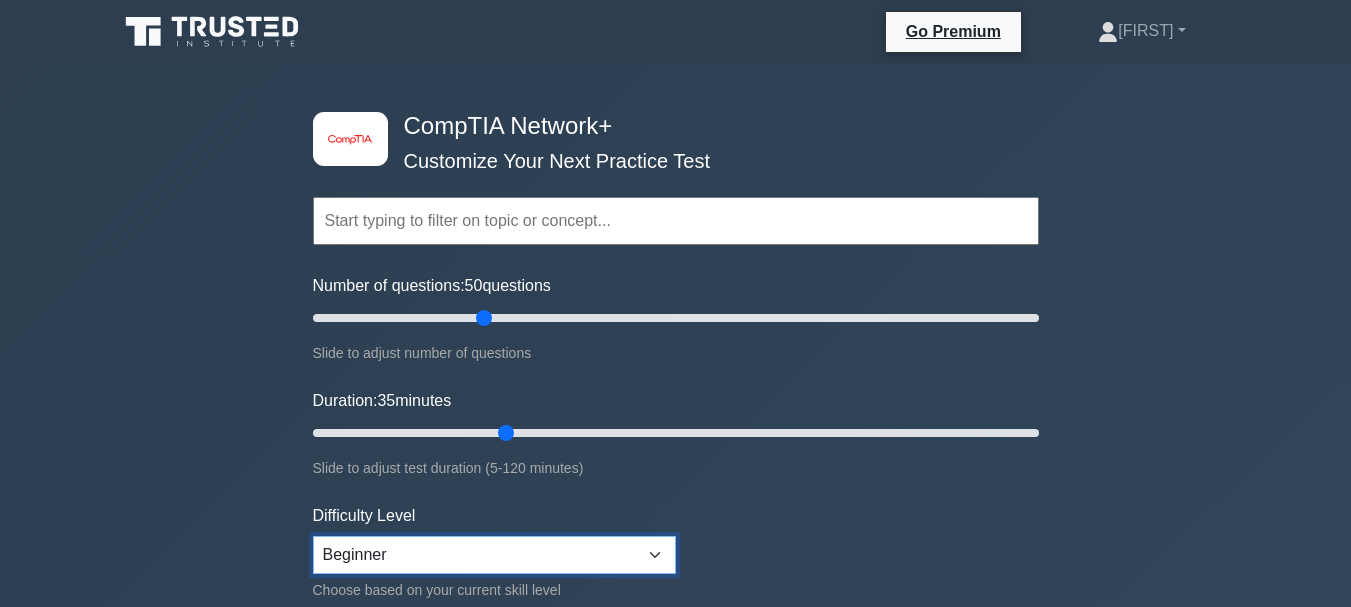 click on "Beginner
Intermediate
Expert" at bounding box center [494, 555] 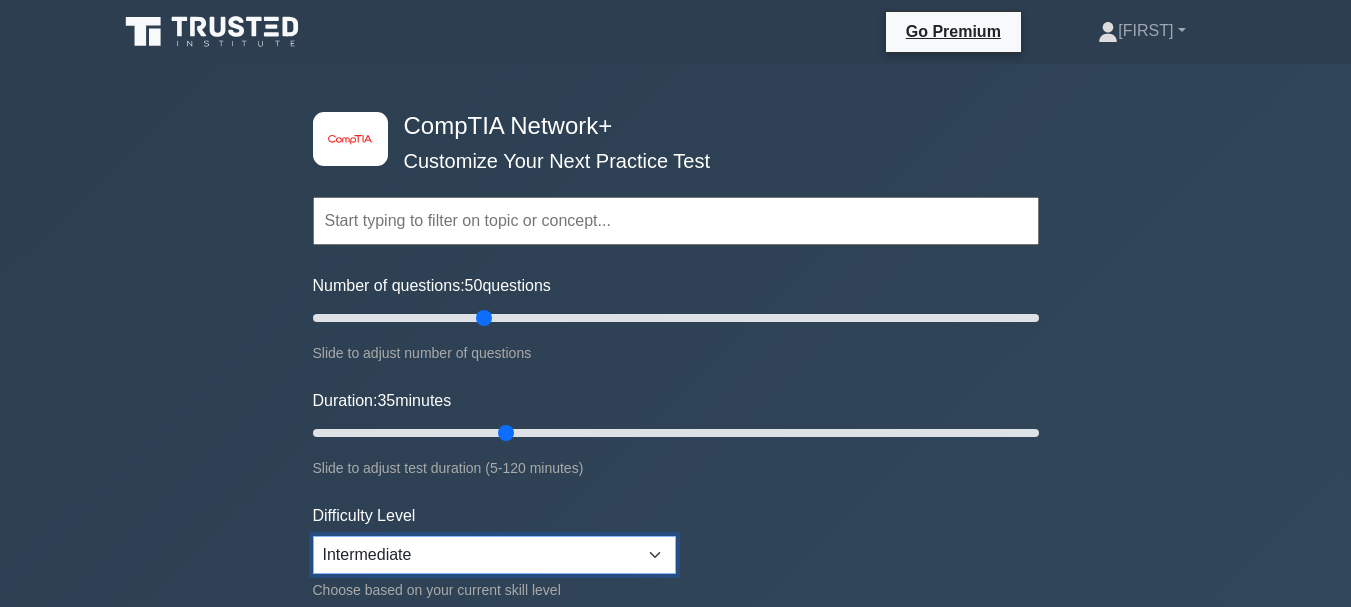 click on "Beginner
Intermediate
Expert" at bounding box center [494, 555] 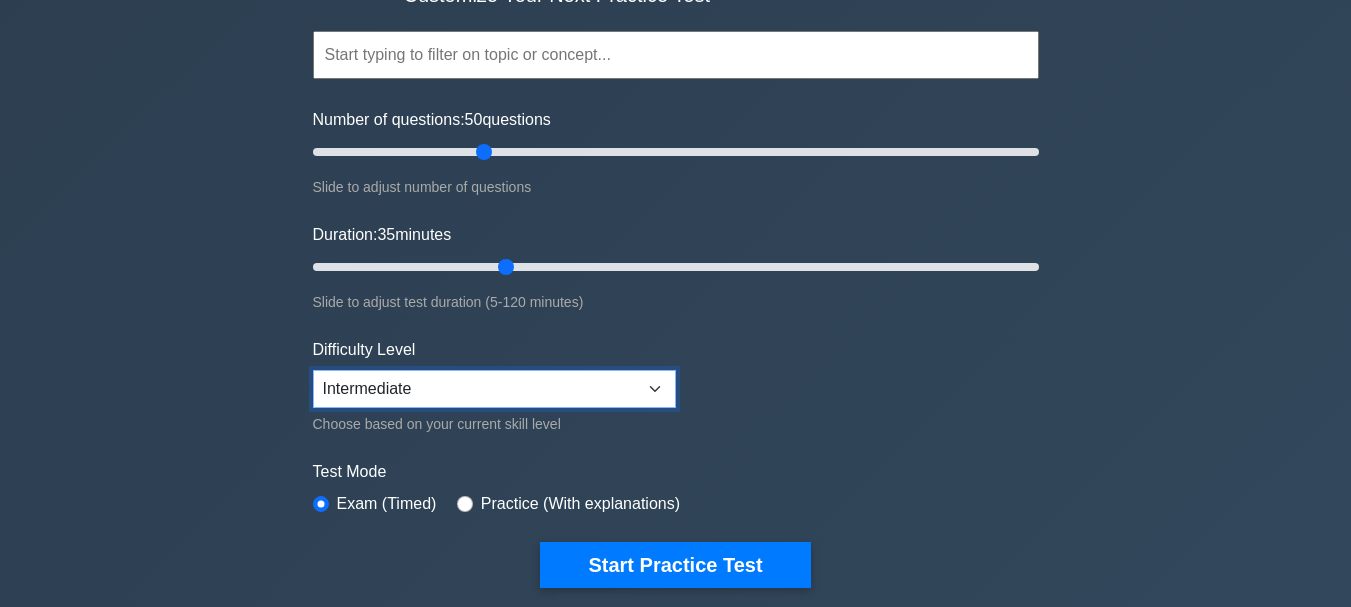 scroll, scrollTop: 200, scrollLeft: 0, axis: vertical 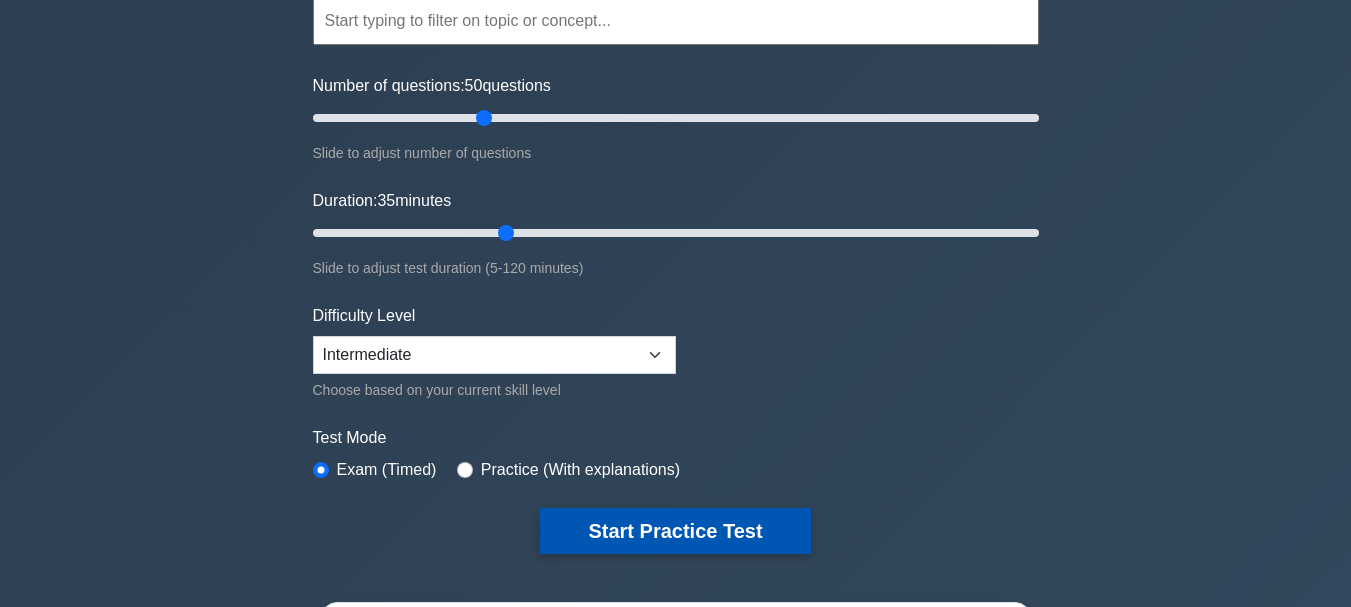 click on "Start Practice Test" at bounding box center [675, 531] 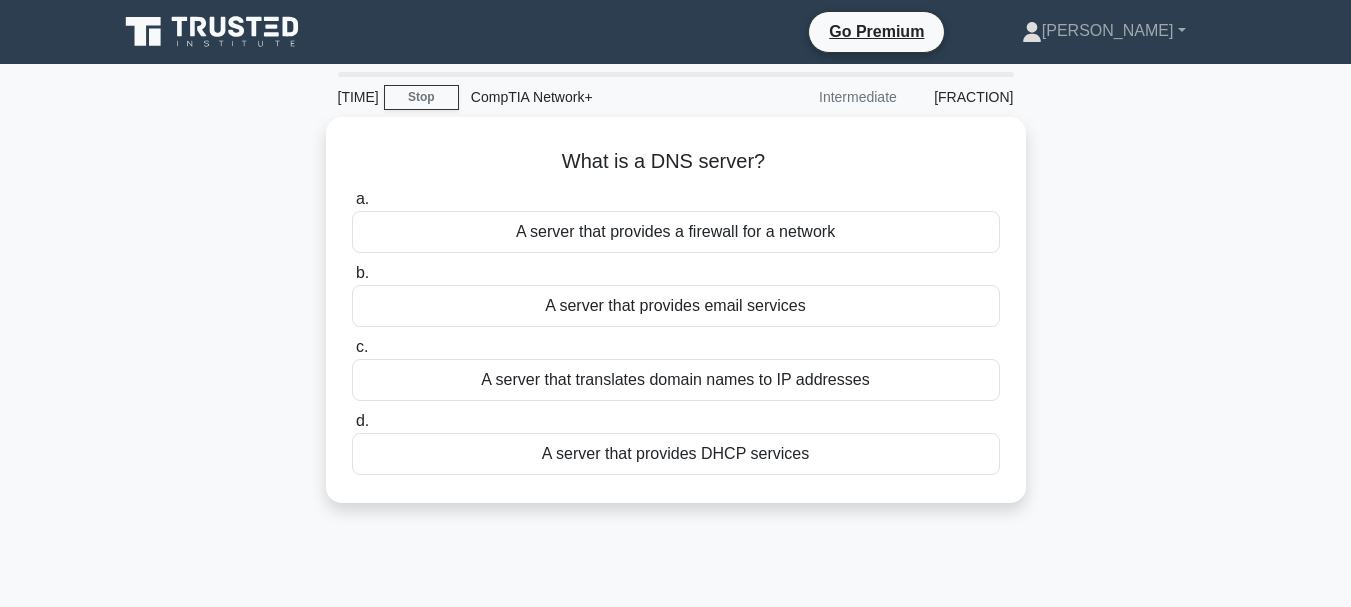 scroll, scrollTop: 0, scrollLeft: 0, axis: both 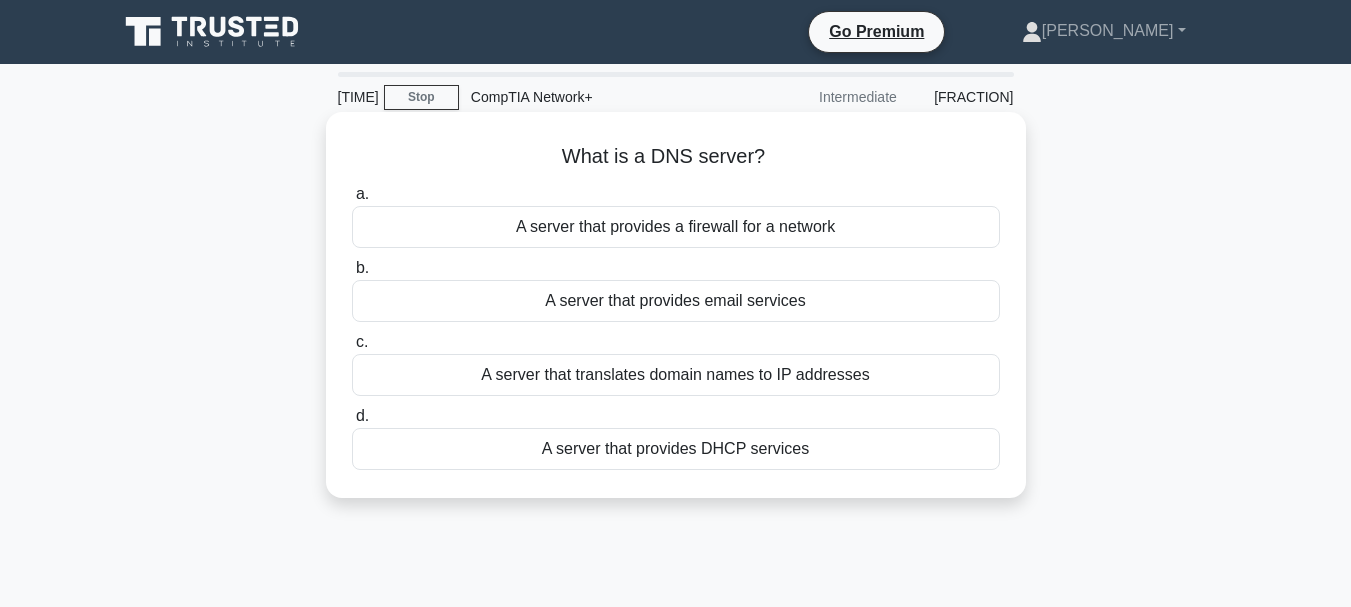 click on "A server that translates domain names to IP addresses" at bounding box center [676, 375] 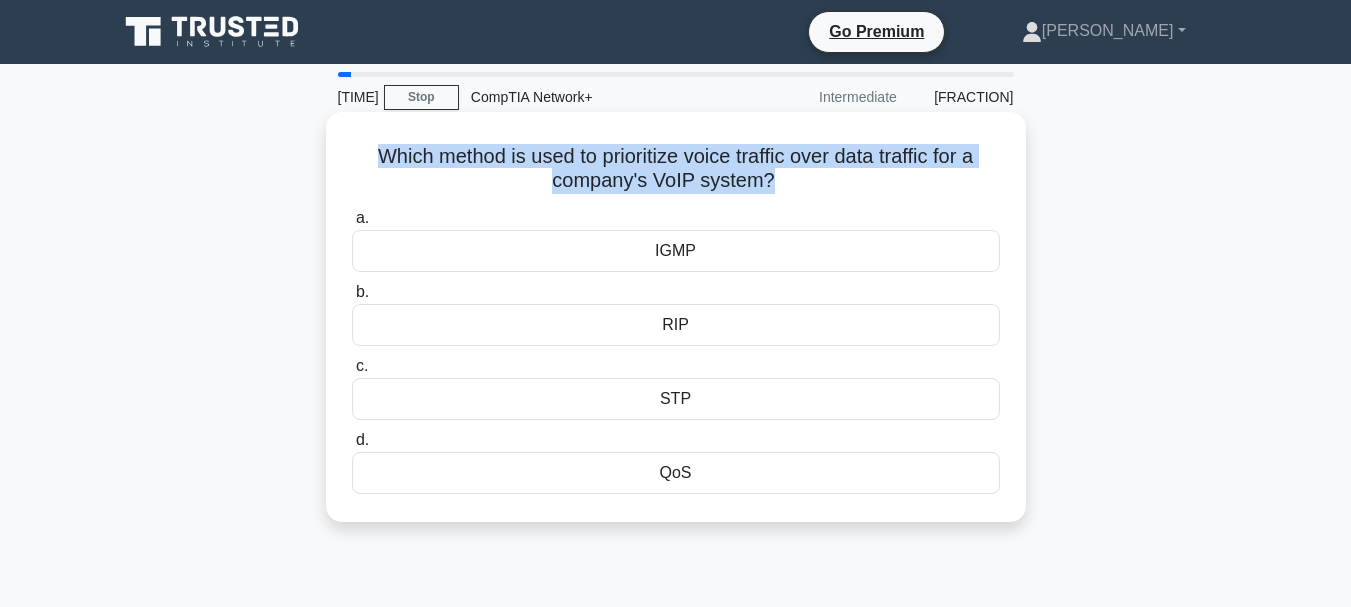drag, startPoint x: 350, startPoint y: 155, endPoint x: 771, endPoint y: 183, distance: 421.93008 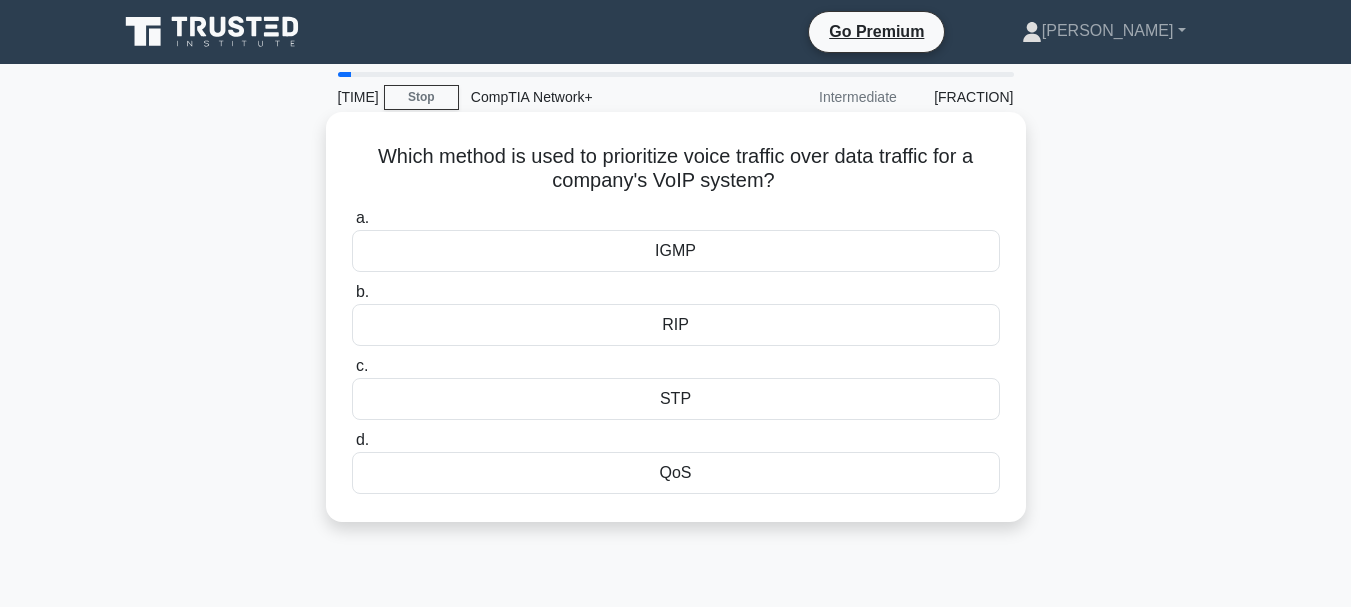 click on "QoS" at bounding box center (676, 473) 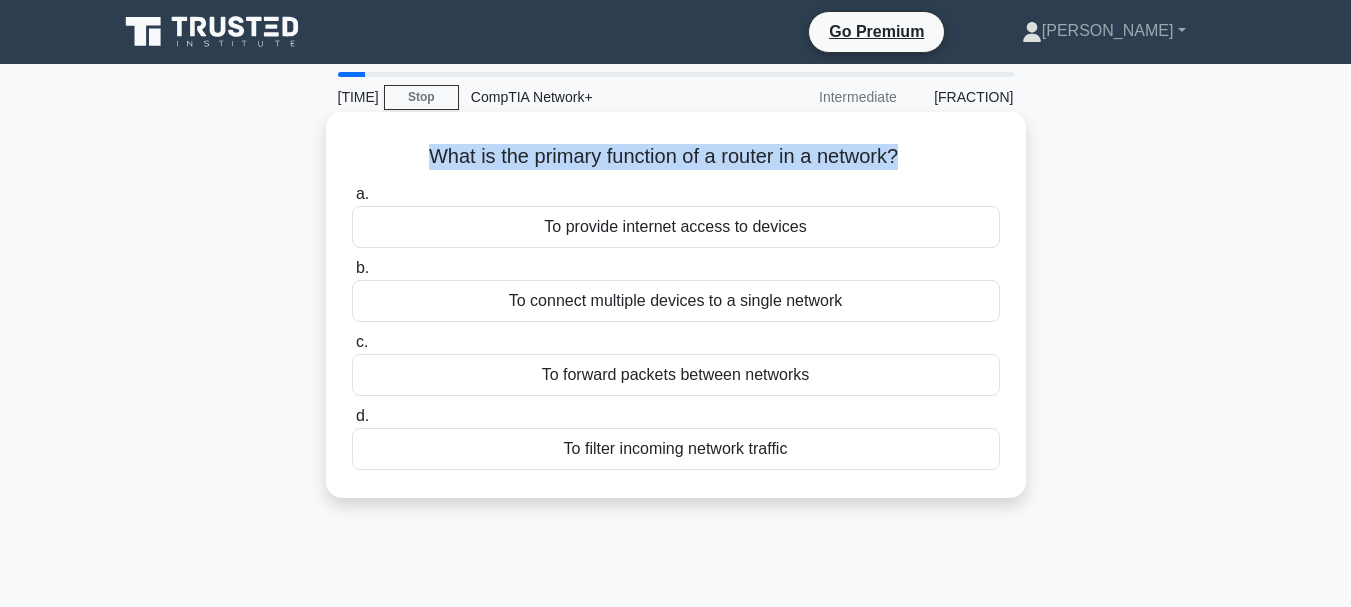 drag, startPoint x: 419, startPoint y: 153, endPoint x: 906, endPoint y: 144, distance: 487.08316 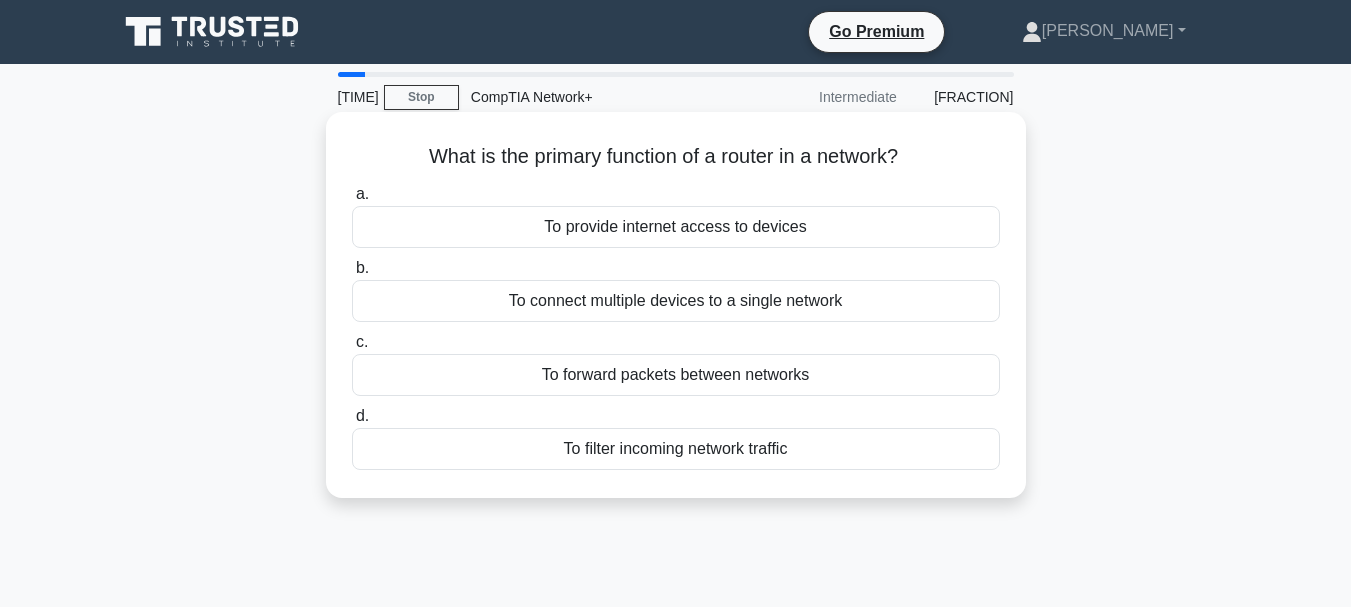 click on "To connect multiple devices to a single network" at bounding box center (676, 301) 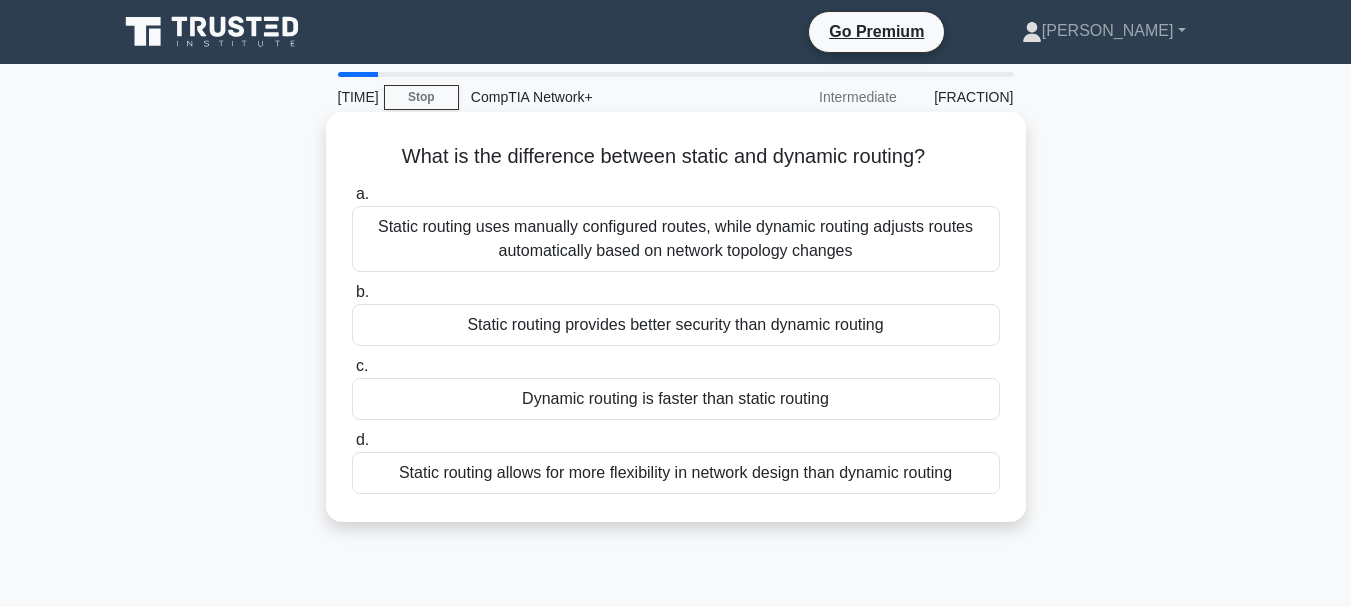 drag, startPoint x: 386, startPoint y: 153, endPoint x: 935, endPoint y: 152, distance: 549.0009 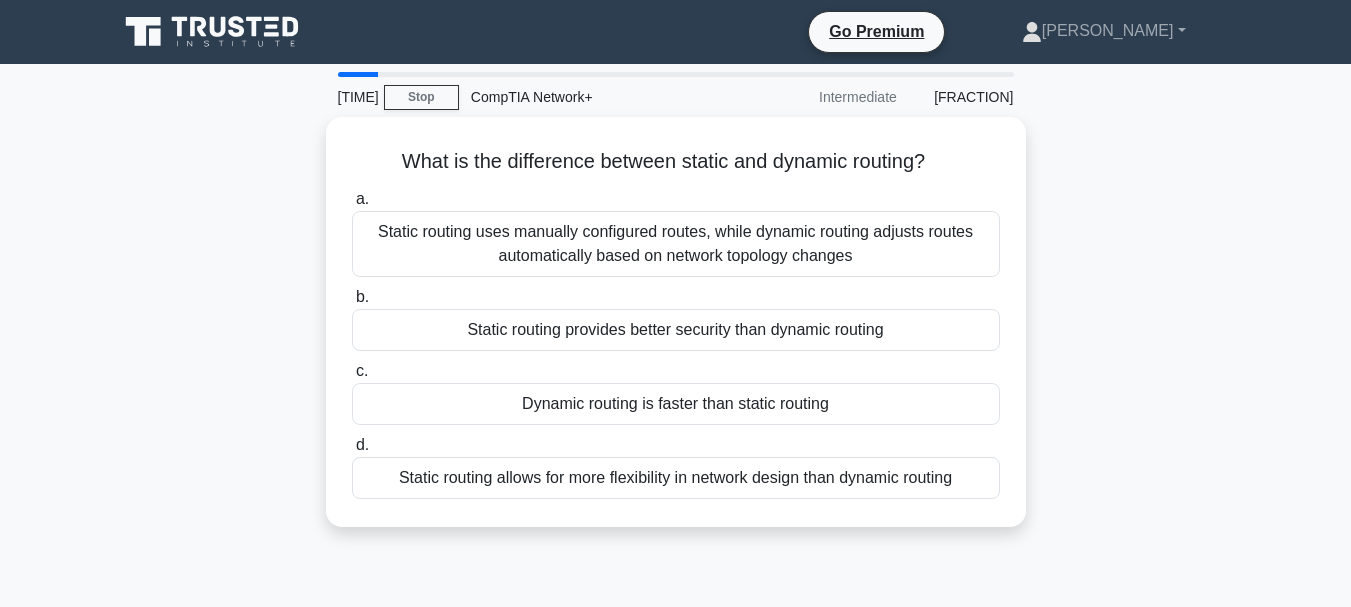 copy on "What is the difference between static and dynamic routing?" 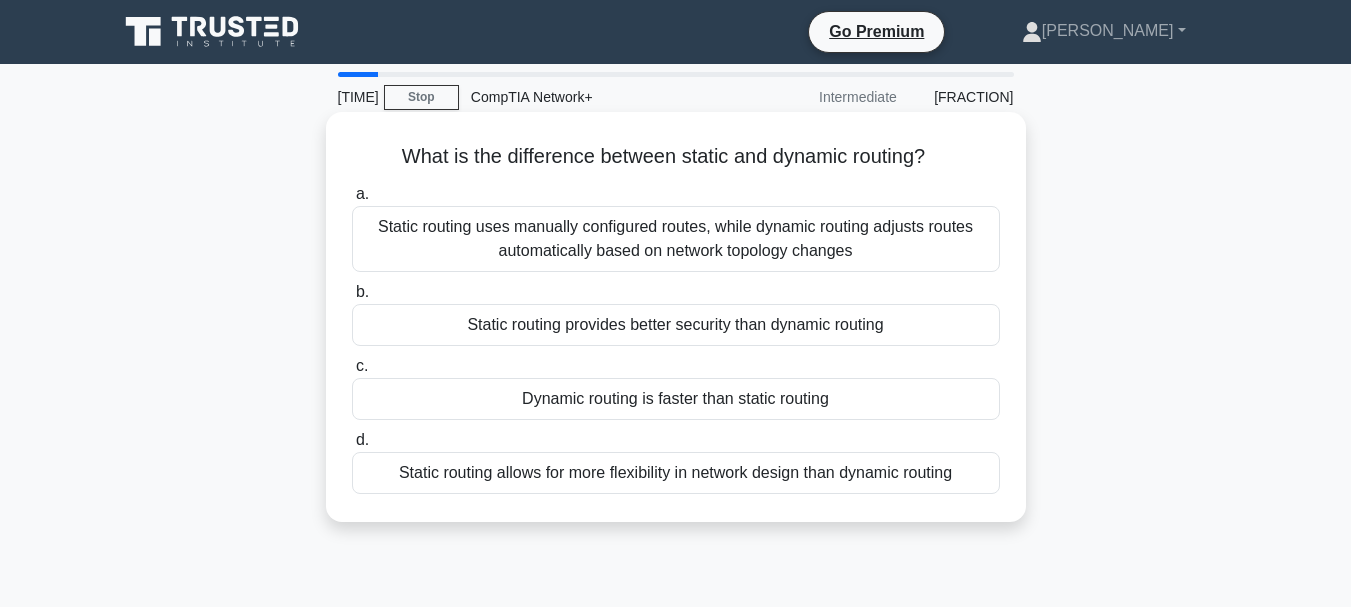 click on "Static routing uses manually configured routes, while dynamic routing adjusts routes automatically based on network topology changes" at bounding box center (676, 239) 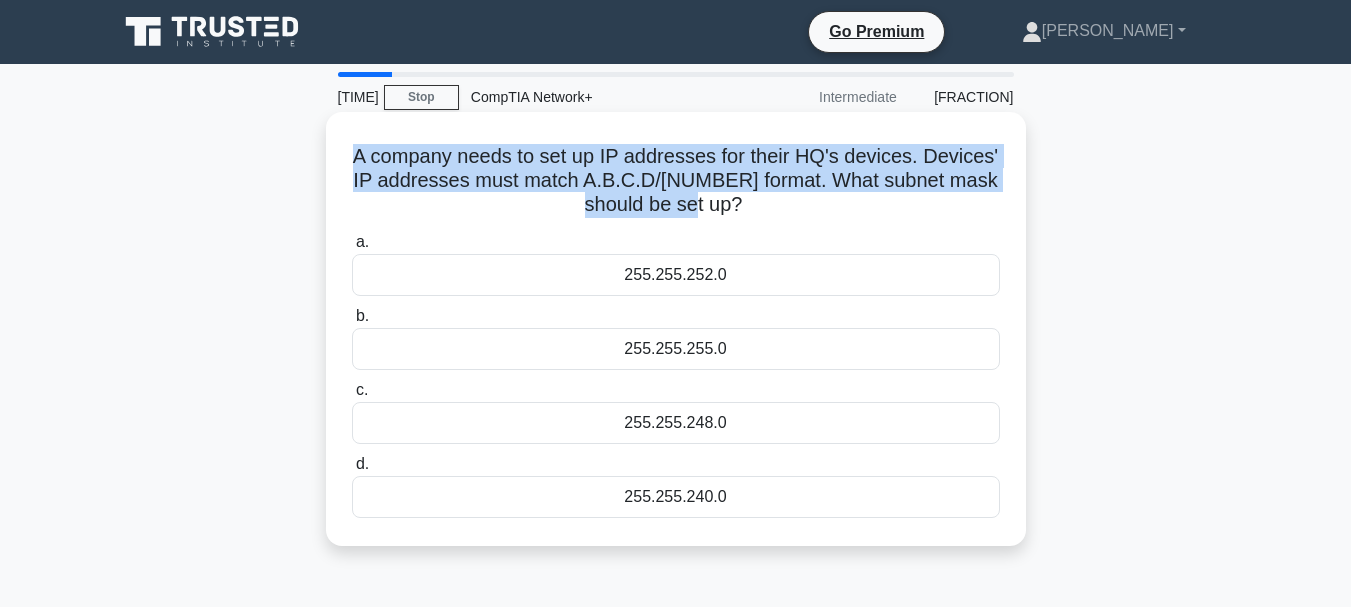 drag, startPoint x: 384, startPoint y: 156, endPoint x: 725, endPoint y: 211, distance: 345.407 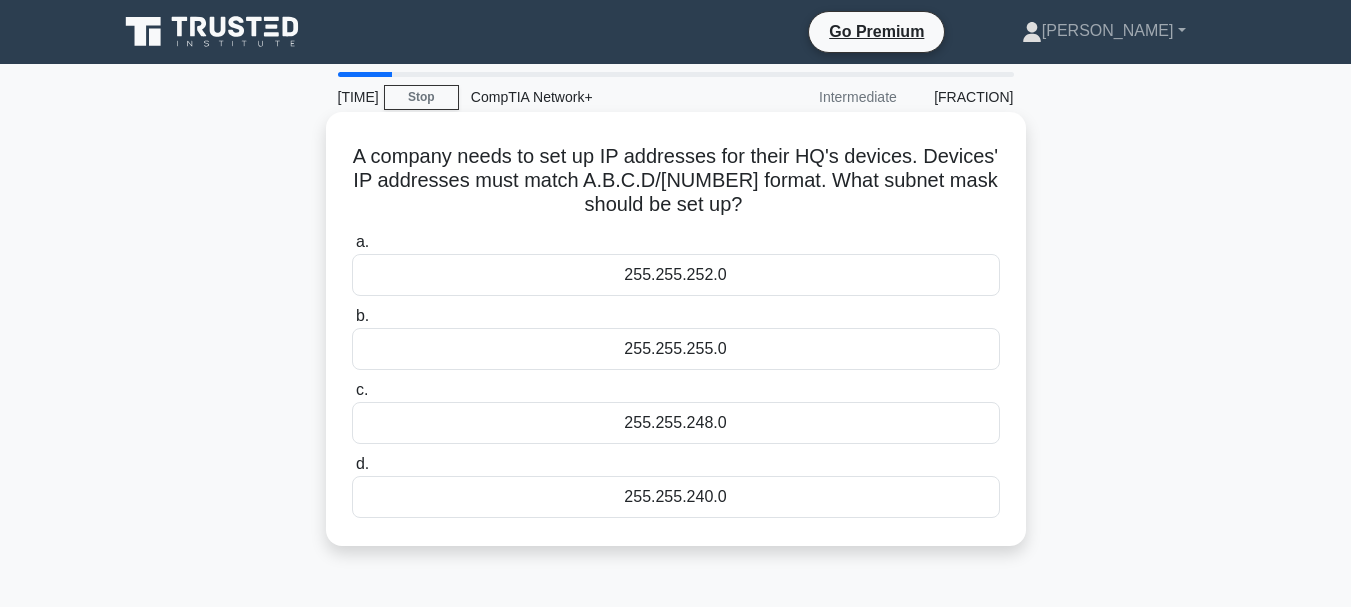click on "255.255.248.0" at bounding box center (676, 423) 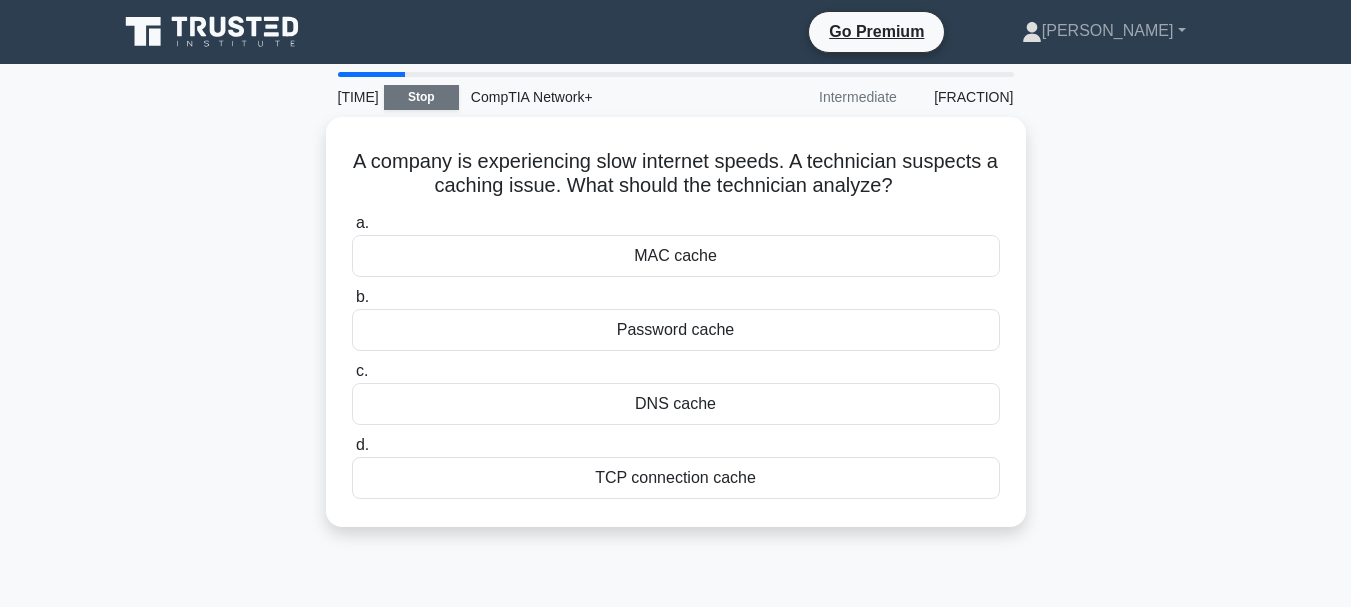 click on "Stop" at bounding box center [421, 97] 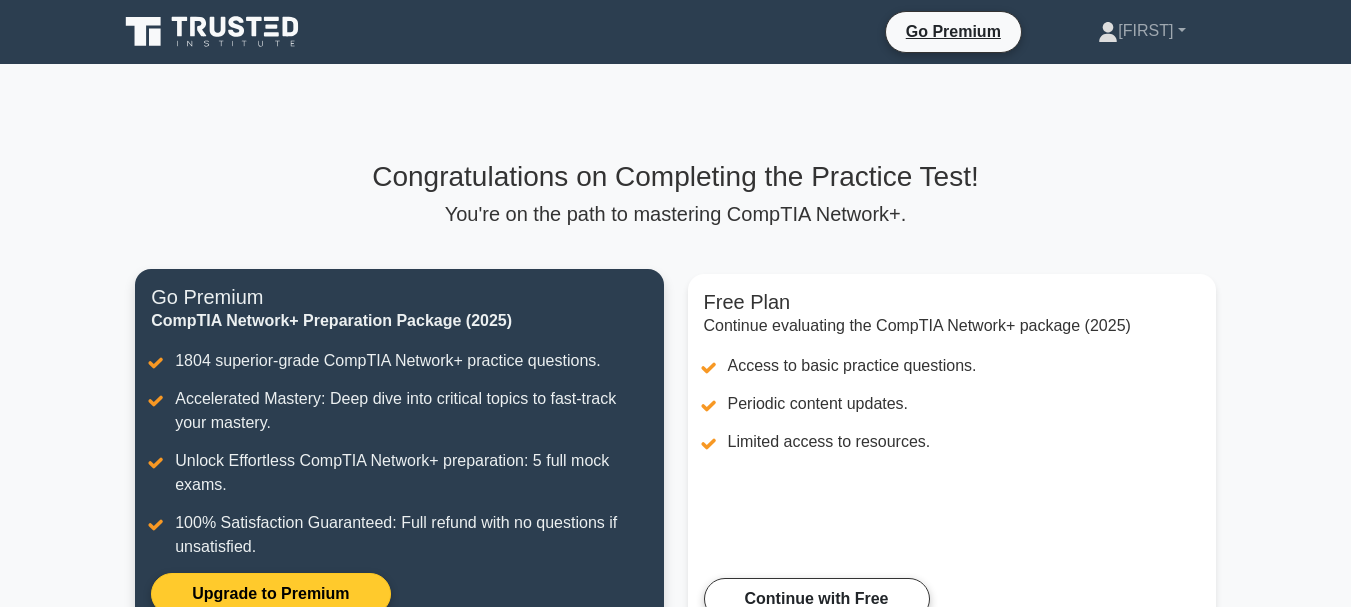 scroll, scrollTop: 0, scrollLeft: 0, axis: both 